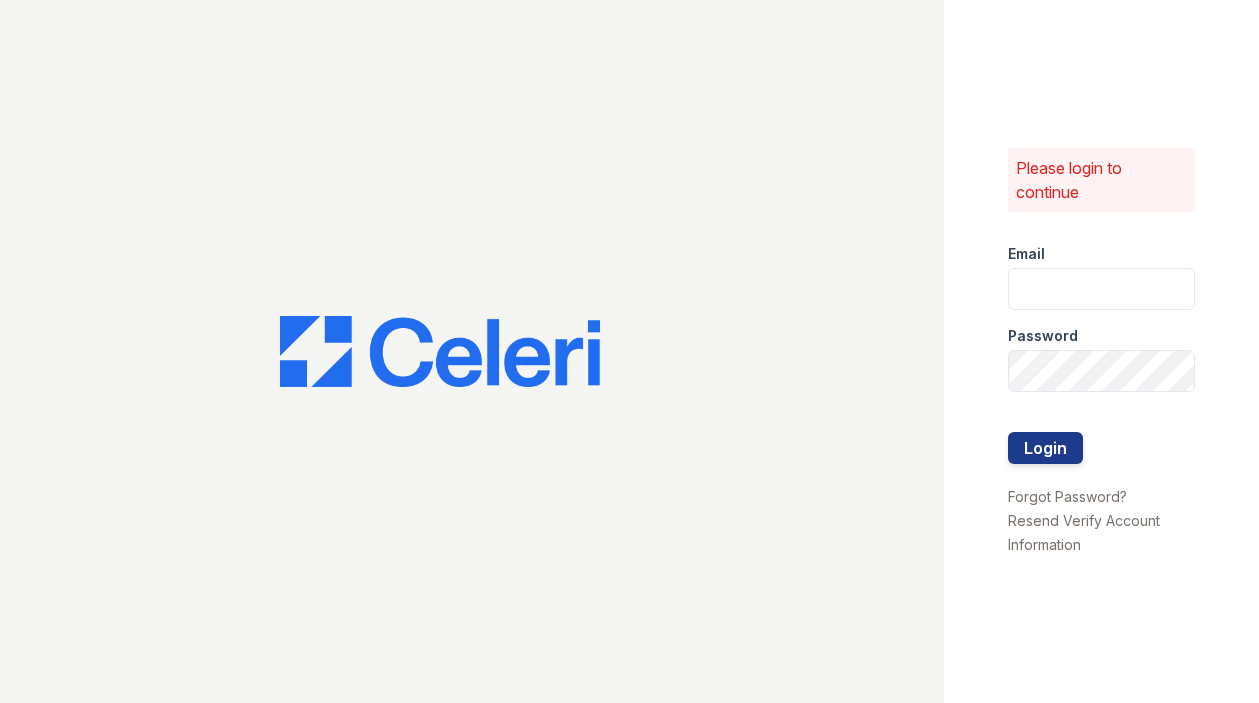 scroll, scrollTop: 0, scrollLeft: 0, axis: both 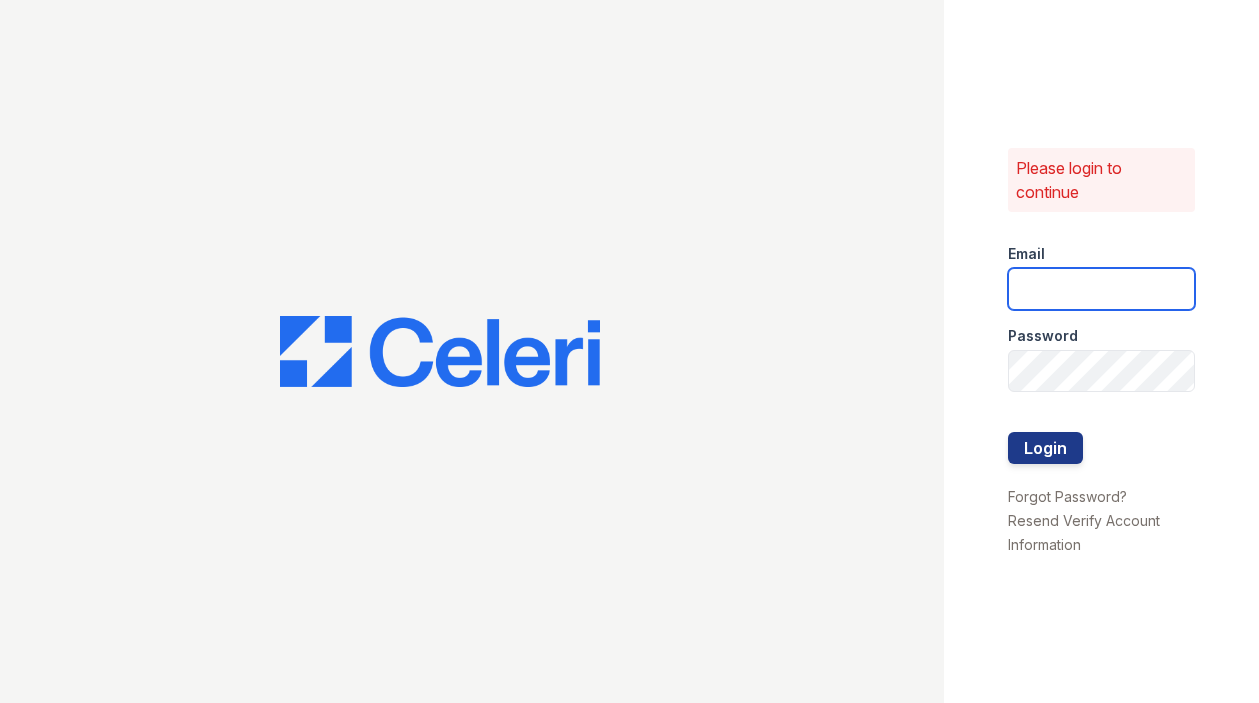 click at bounding box center (1101, 289) 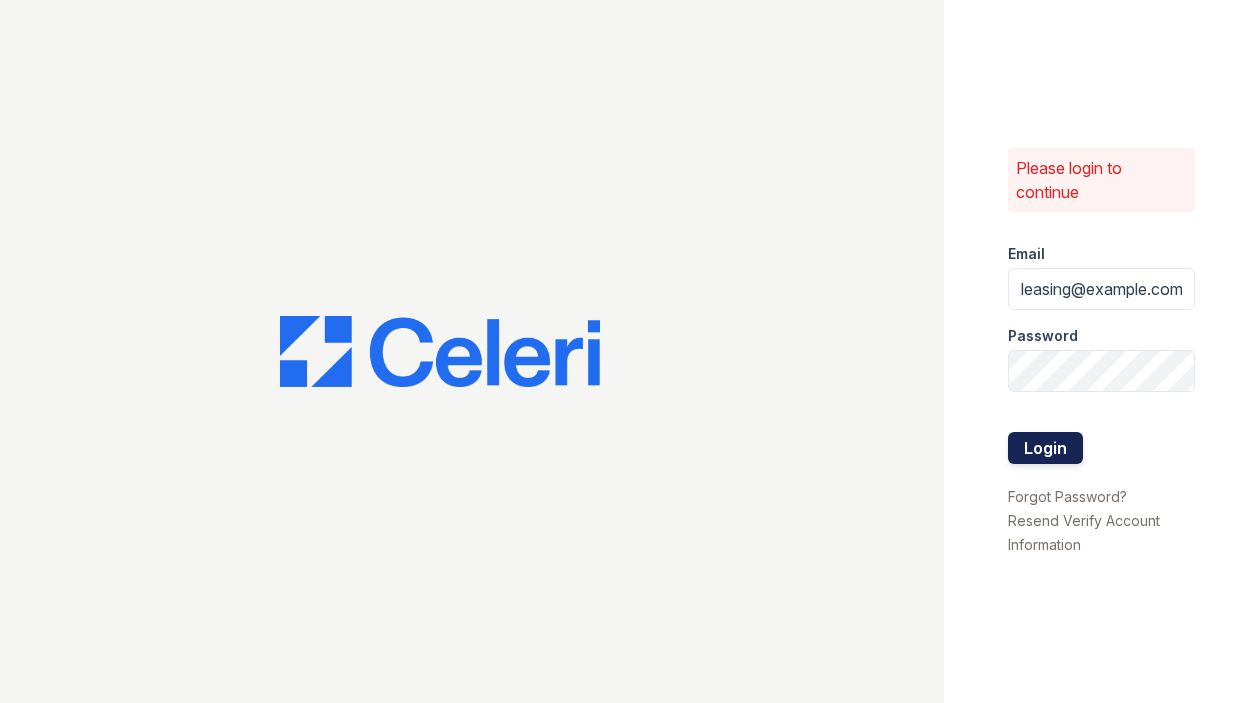 click on "Login" at bounding box center [1045, 448] 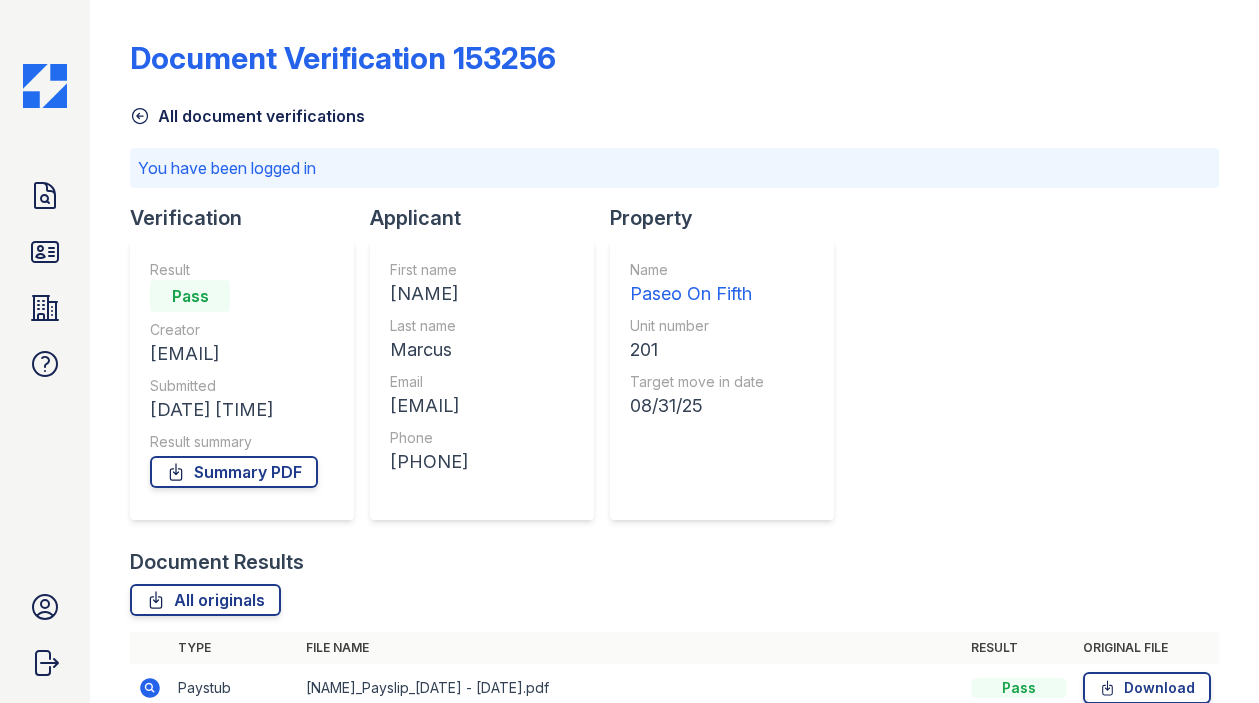 scroll, scrollTop: 0, scrollLeft: 0, axis: both 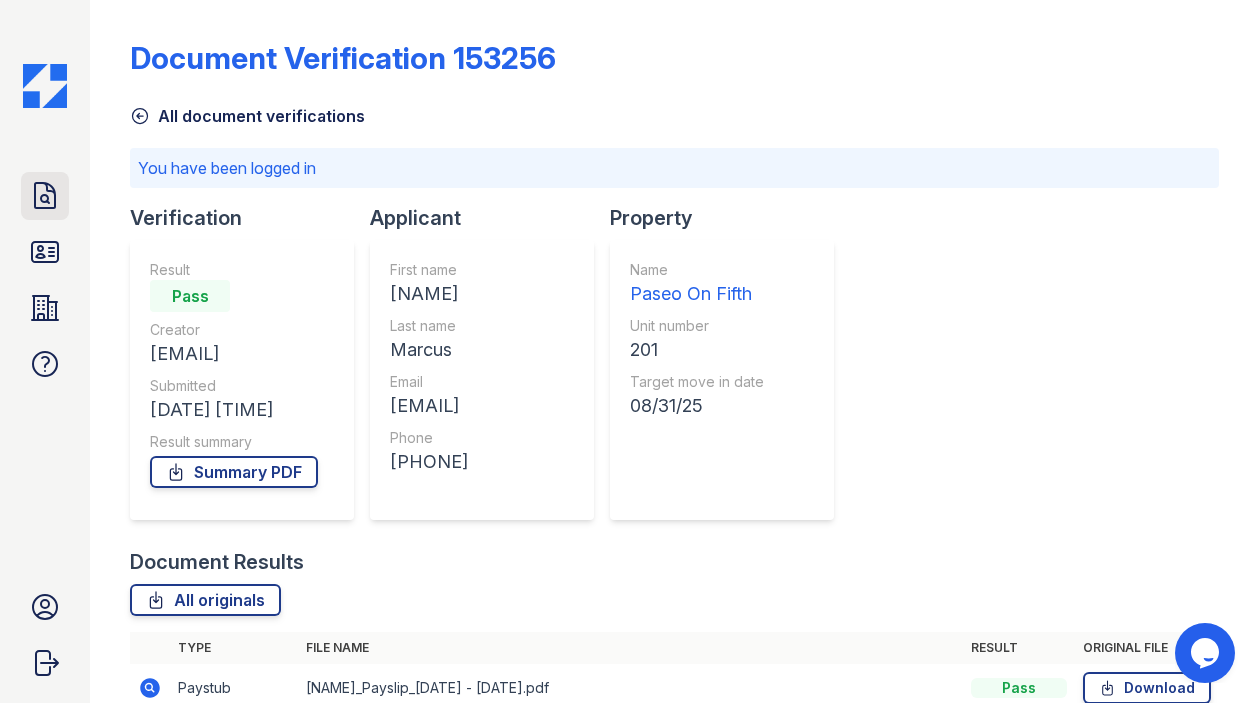click 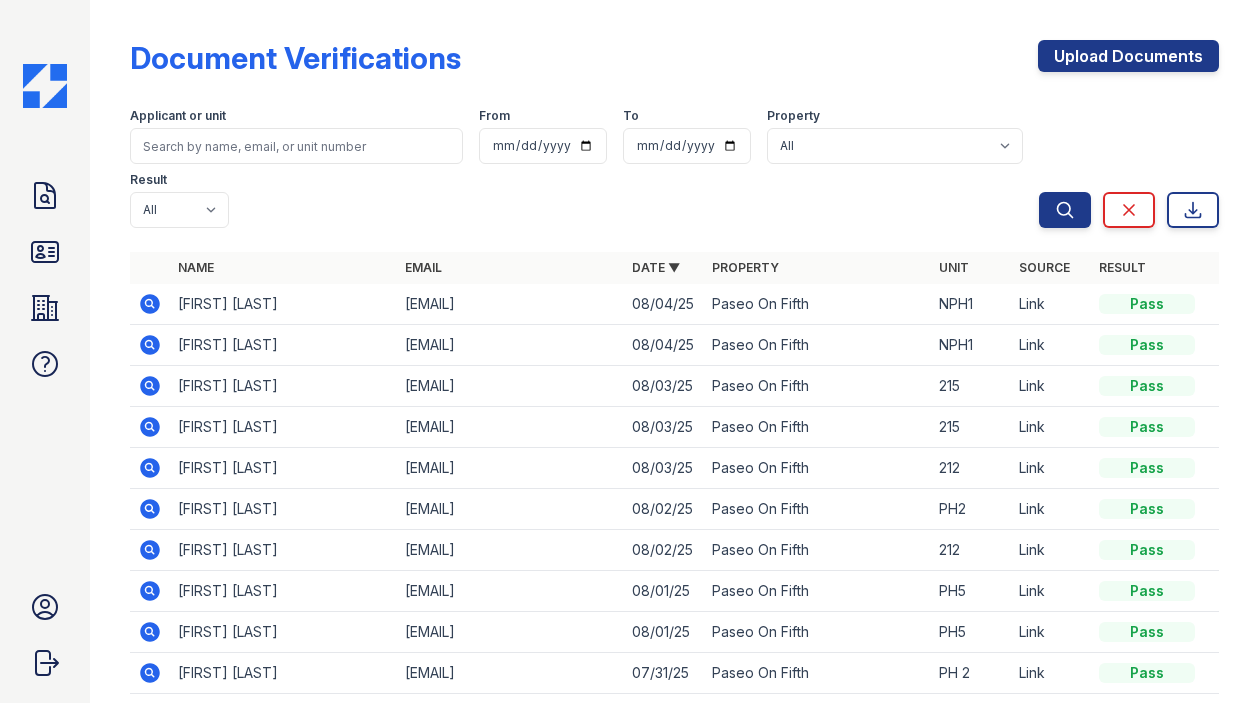 click 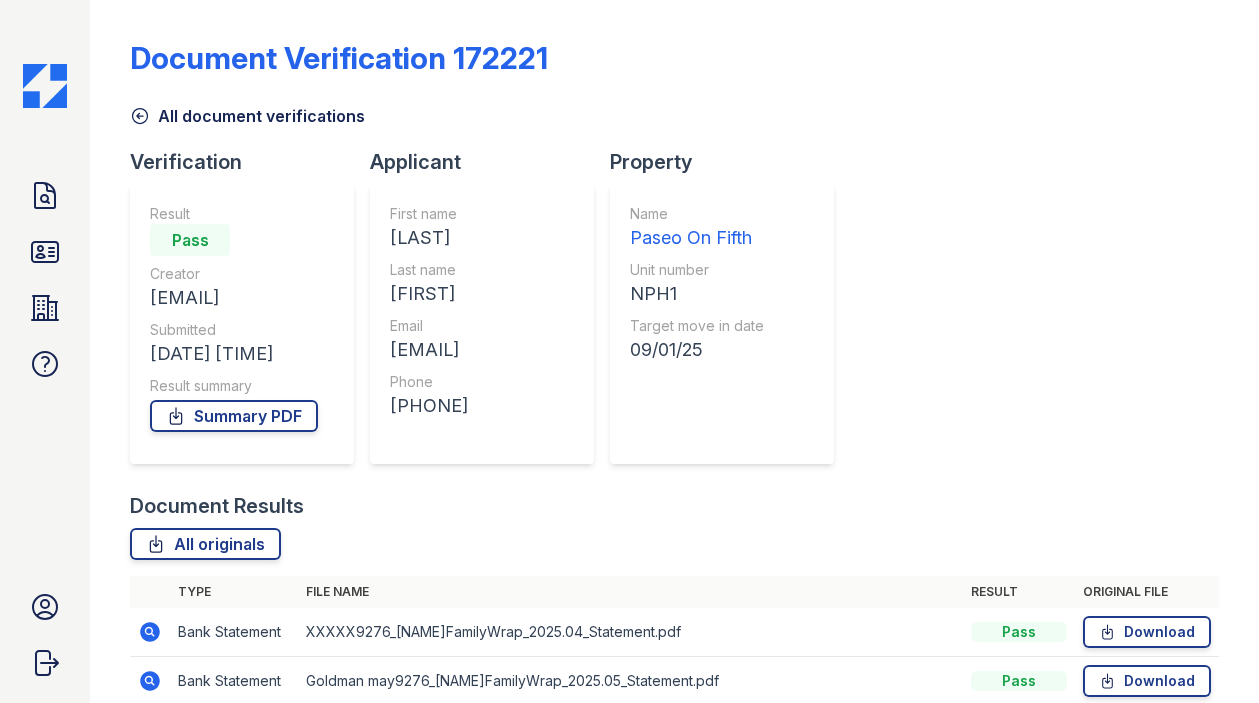 scroll, scrollTop: 0, scrollLeft: 0, axis: both 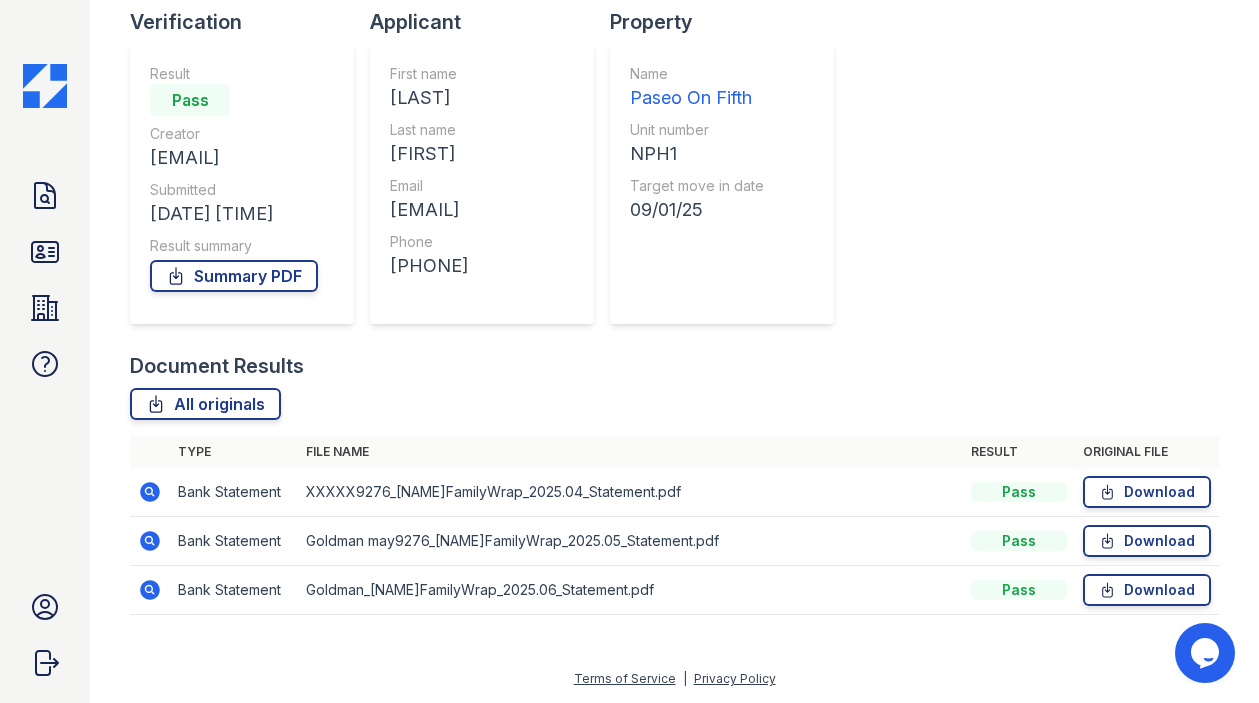 click 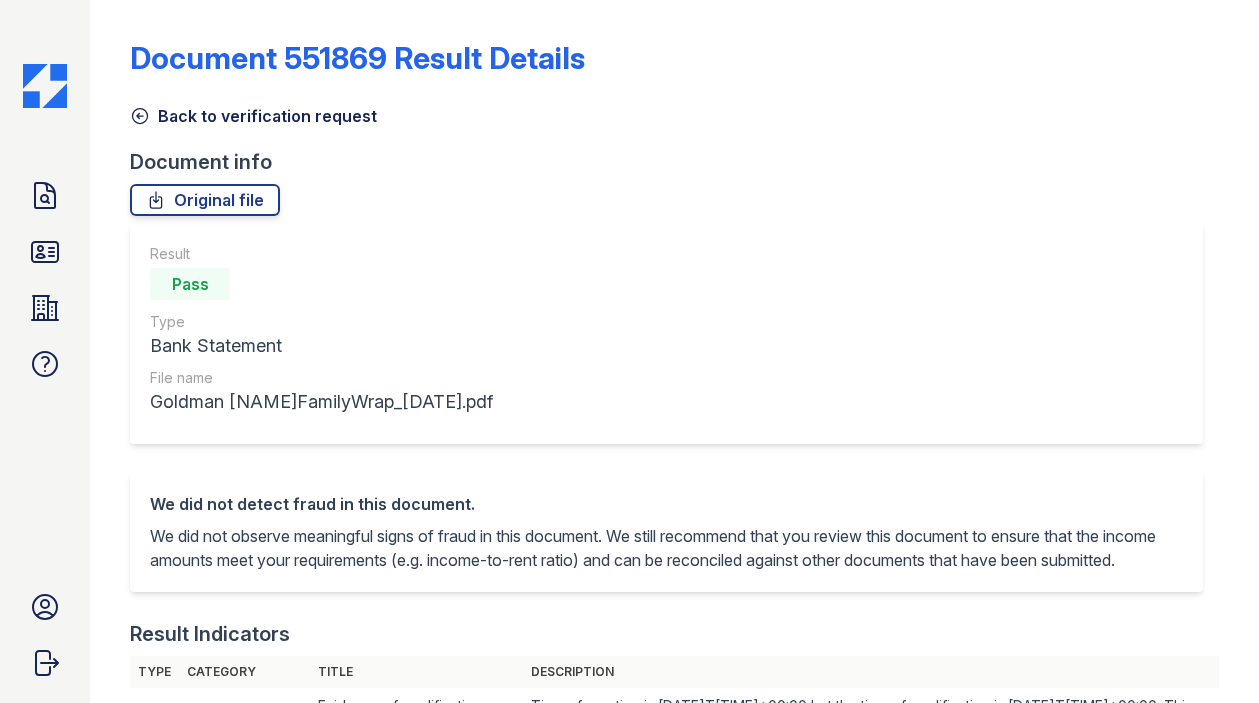 scroll, scrollTop: 0, scrollLeft: 0, axis: both 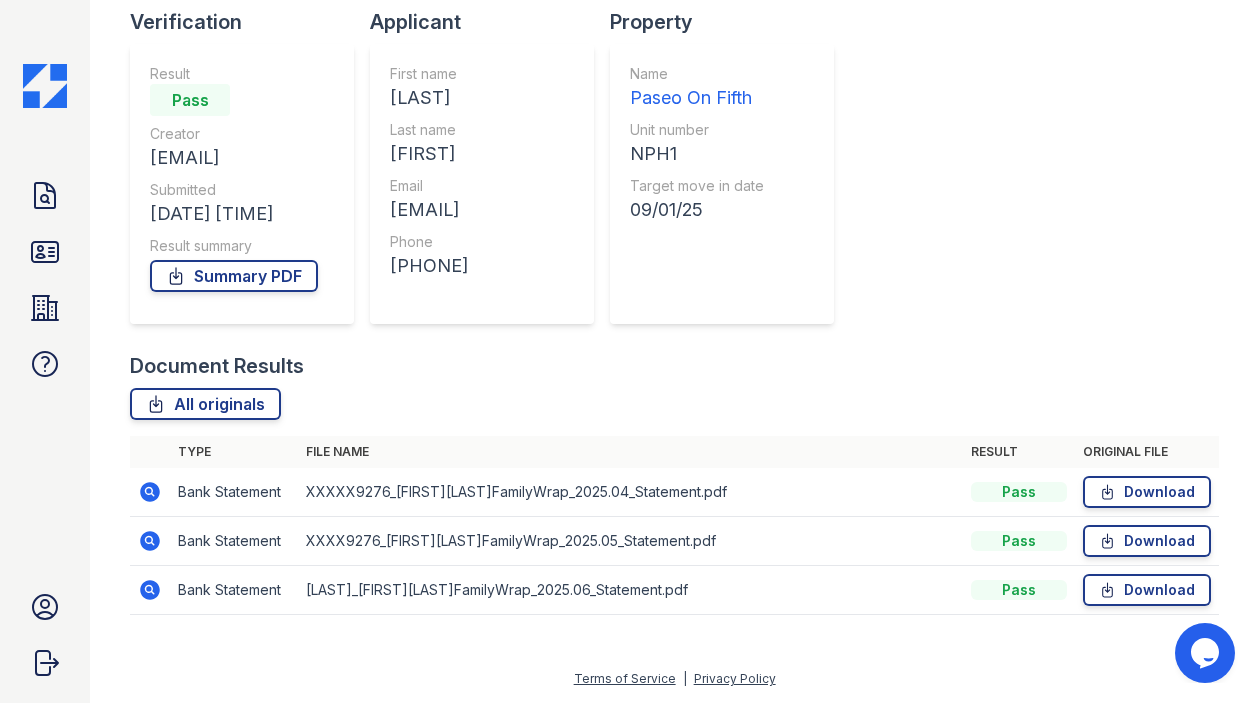 click 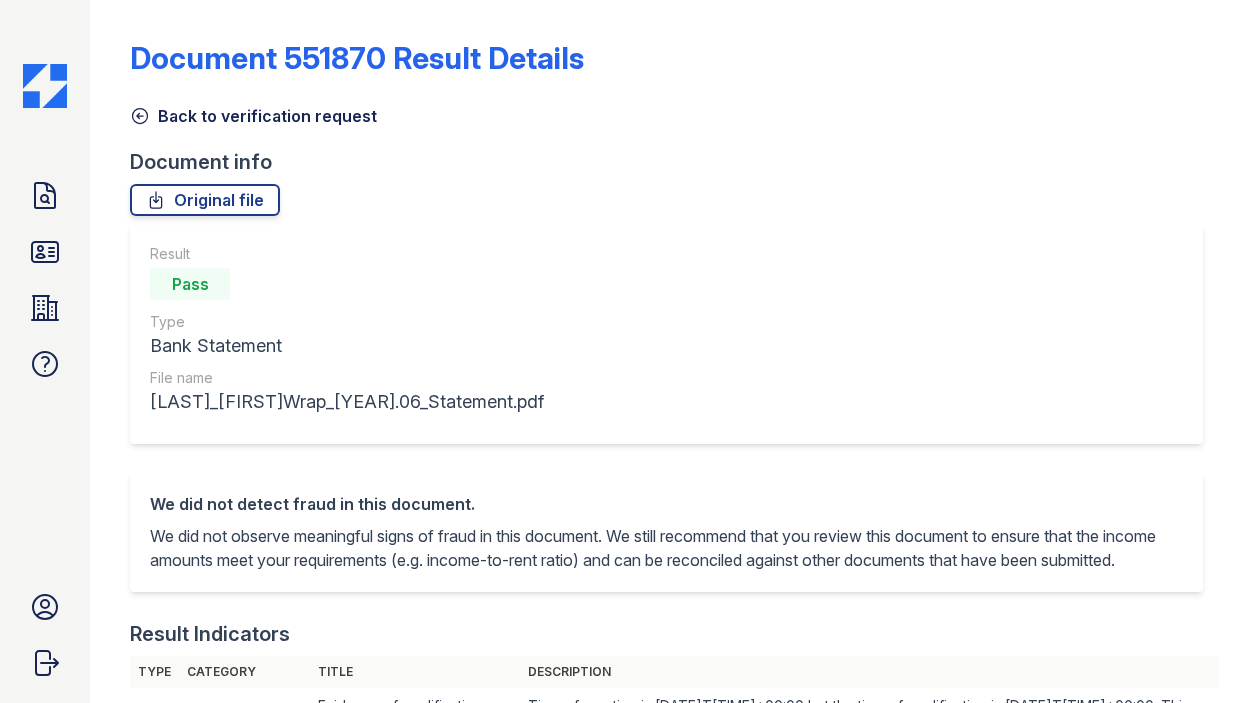 scroll, scrollTop: 0, scrollLeft: 0, axis: both 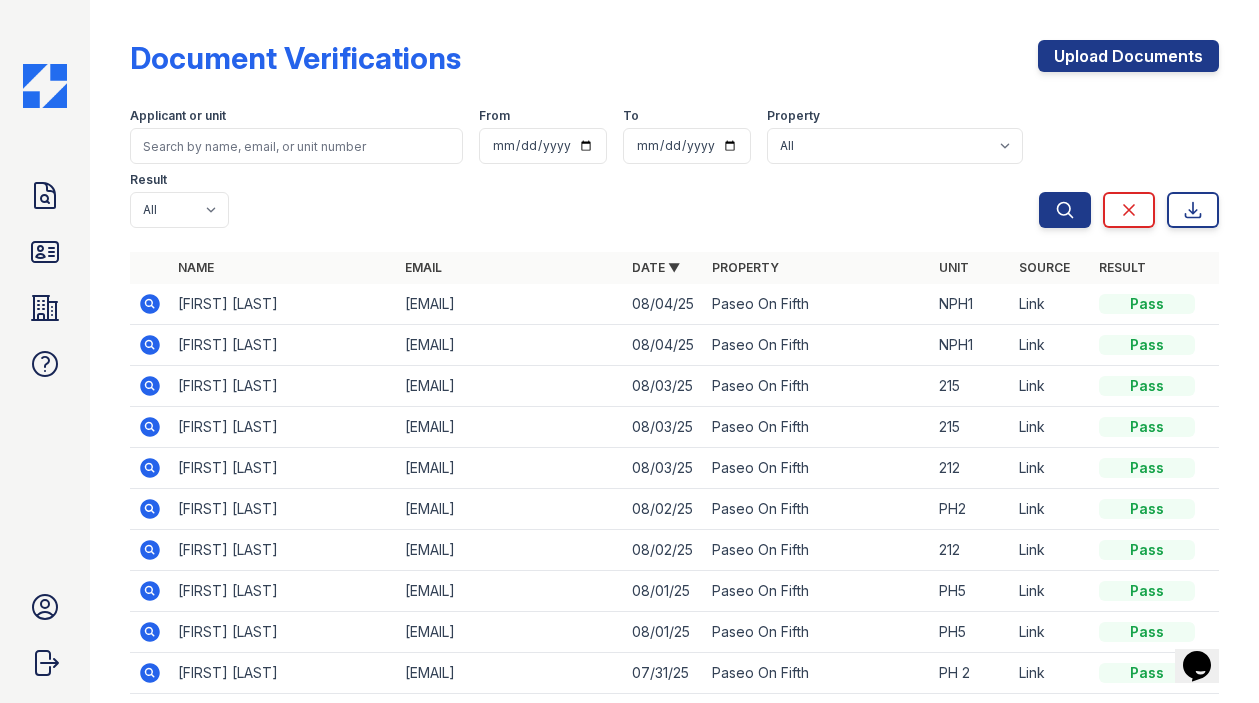click 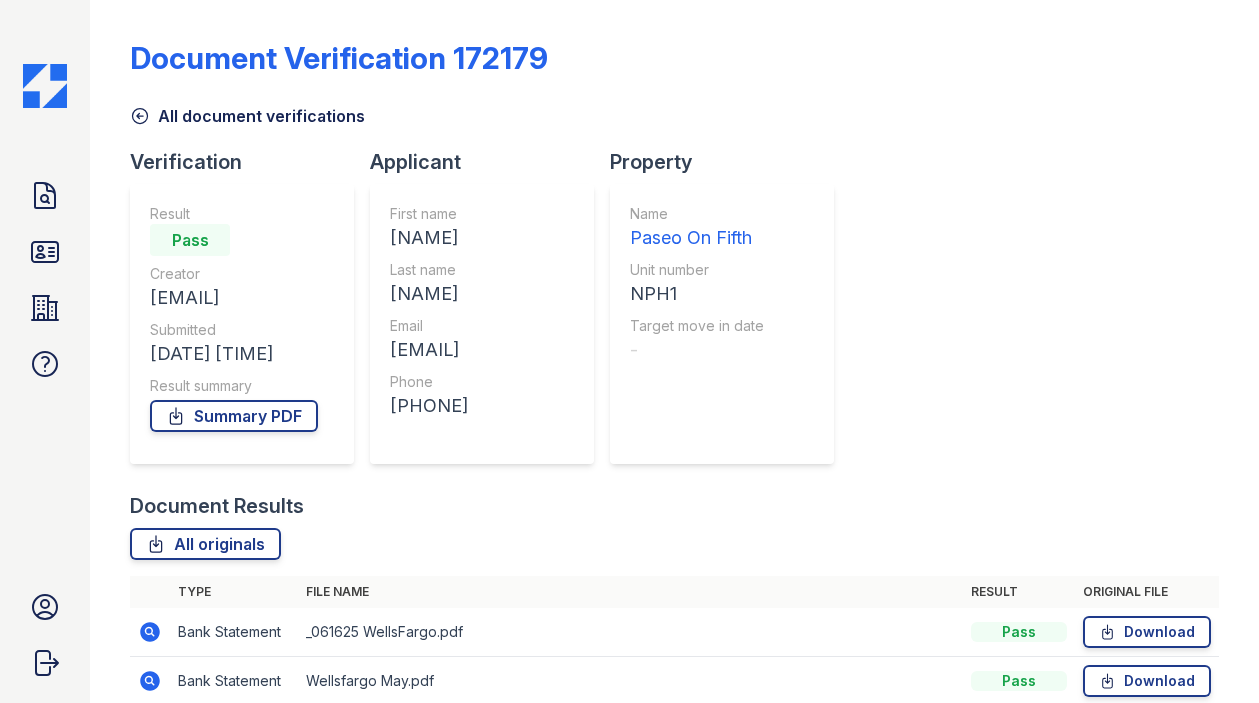 scroll, scrollTop: 0, scrollLeft: 0, axis: both 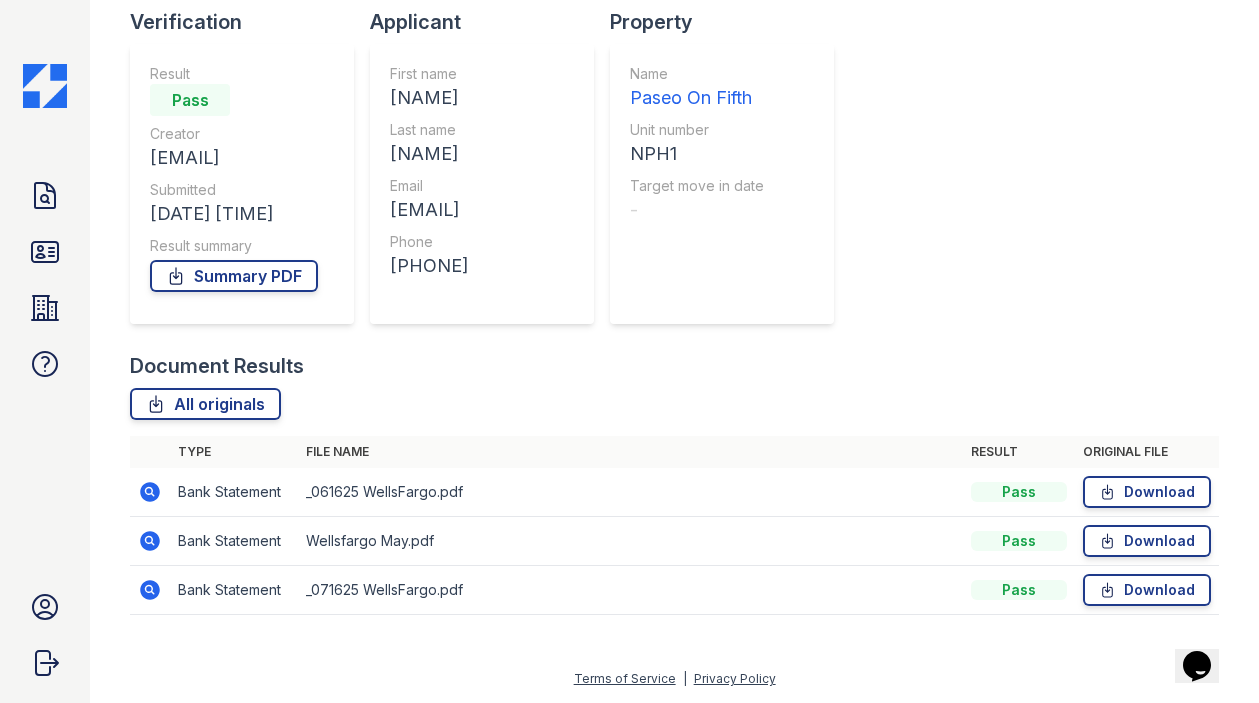 click 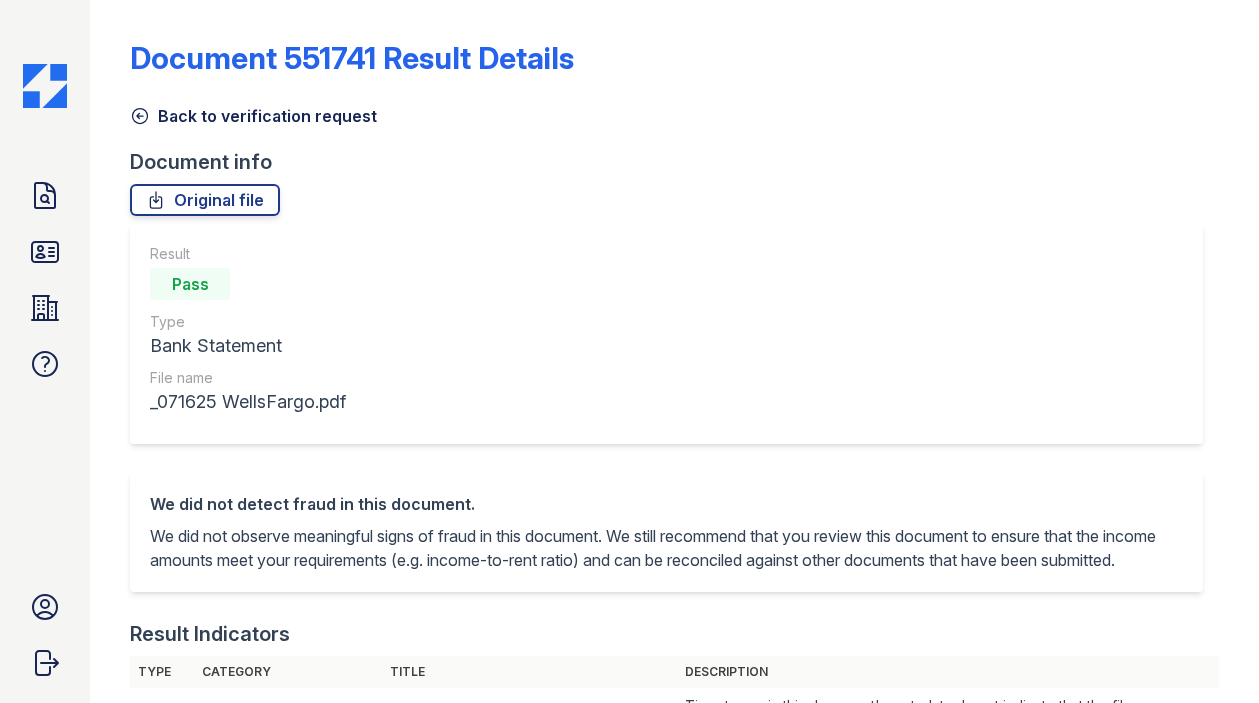scroll, scrollTop: 0, scrollLeft: 0, axis: both 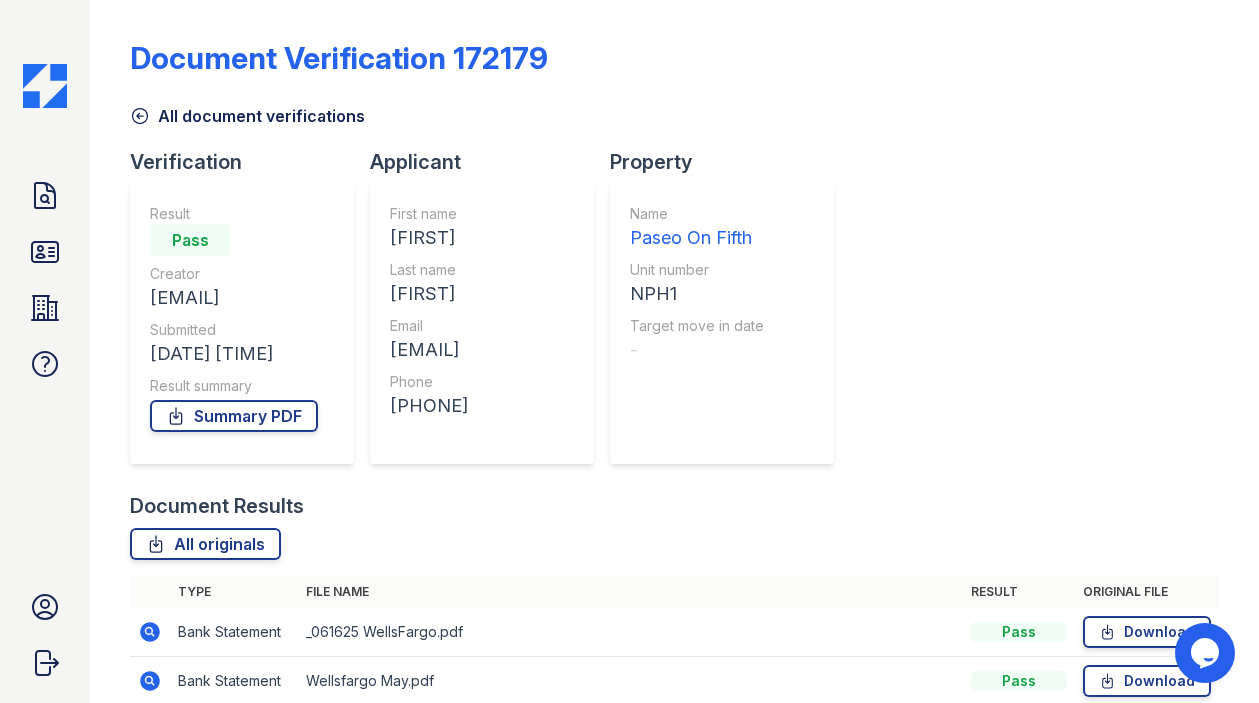 click 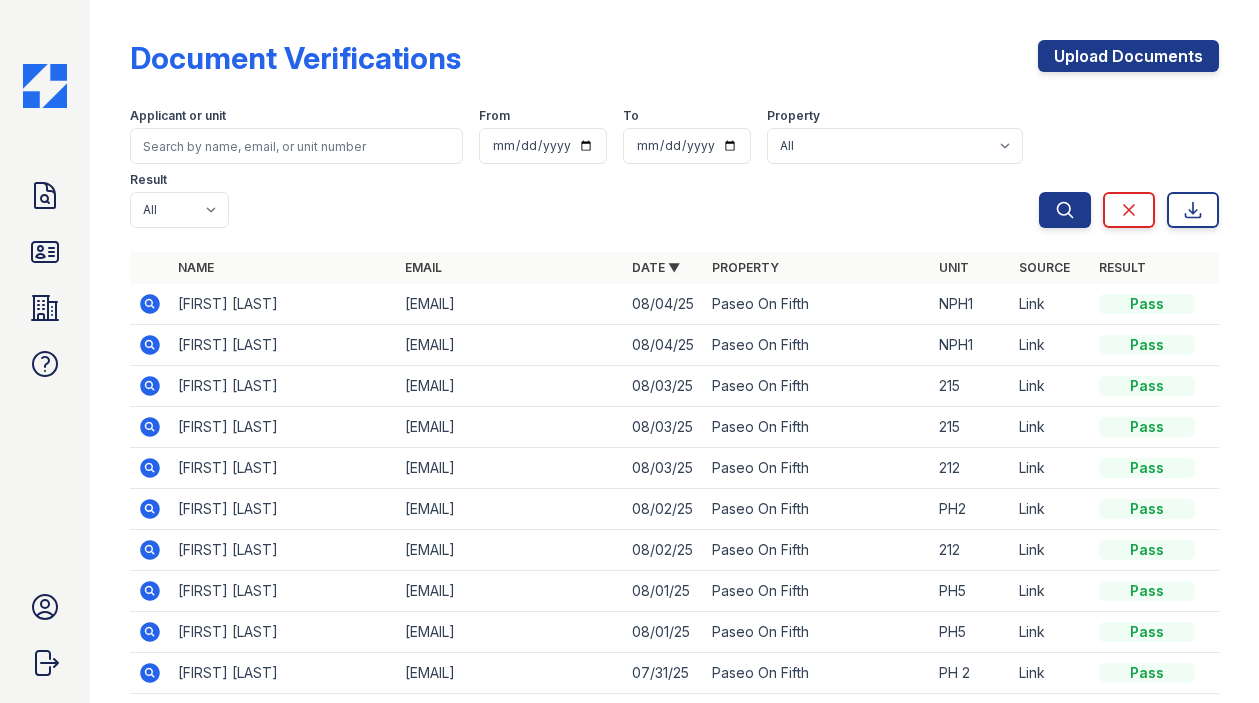 click 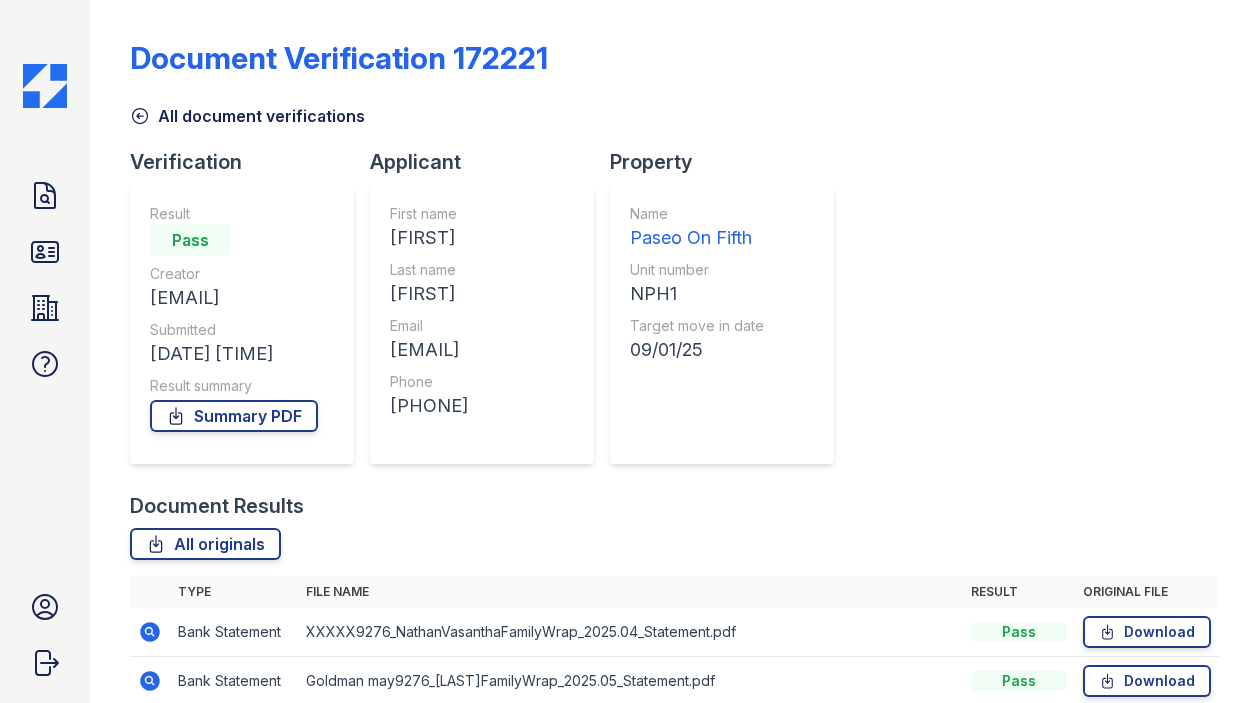 scroll, scrollTop: 0, scrollLeft: 0, axis: both 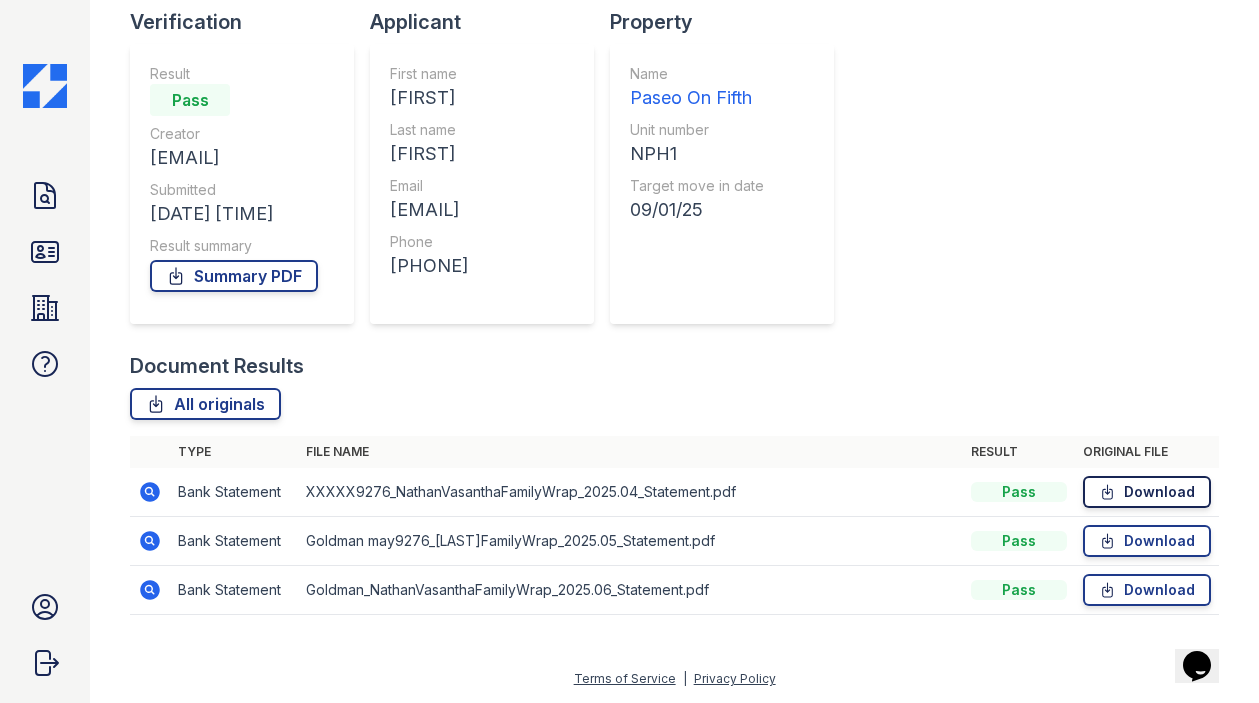 click on "Download" at bounding box center (1147, 492) 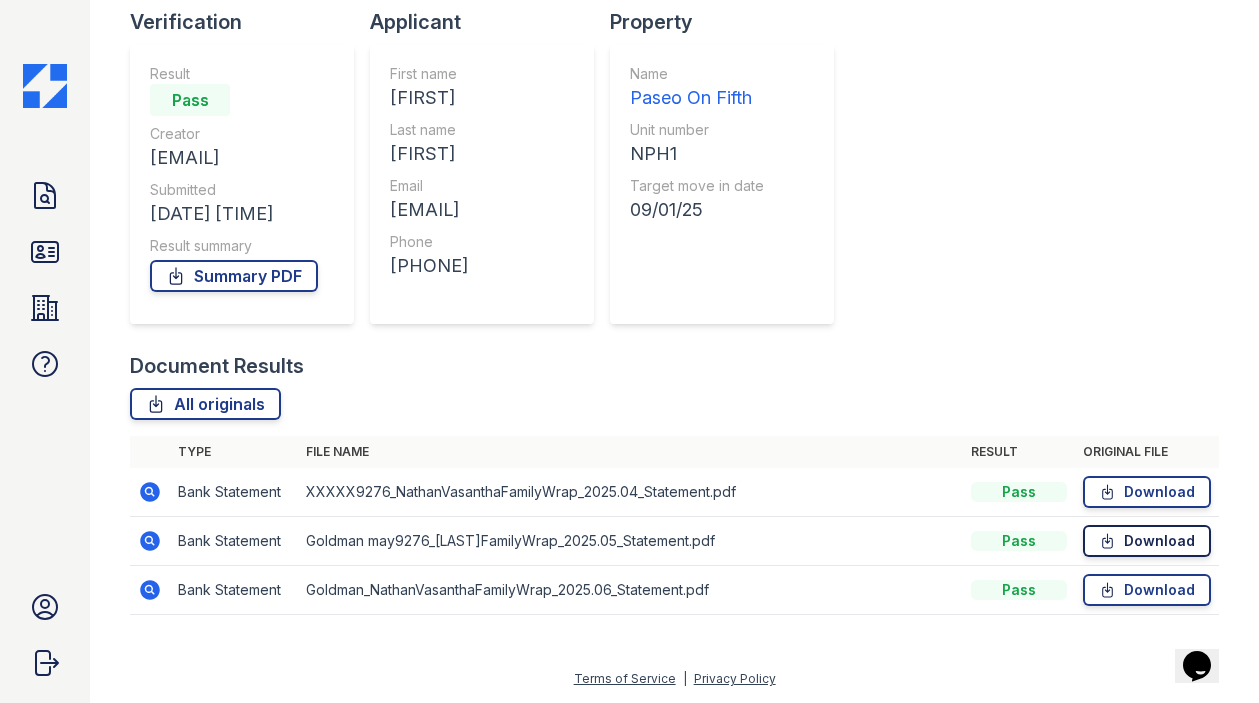 click on "Download" at bounding box center [1147, 541] 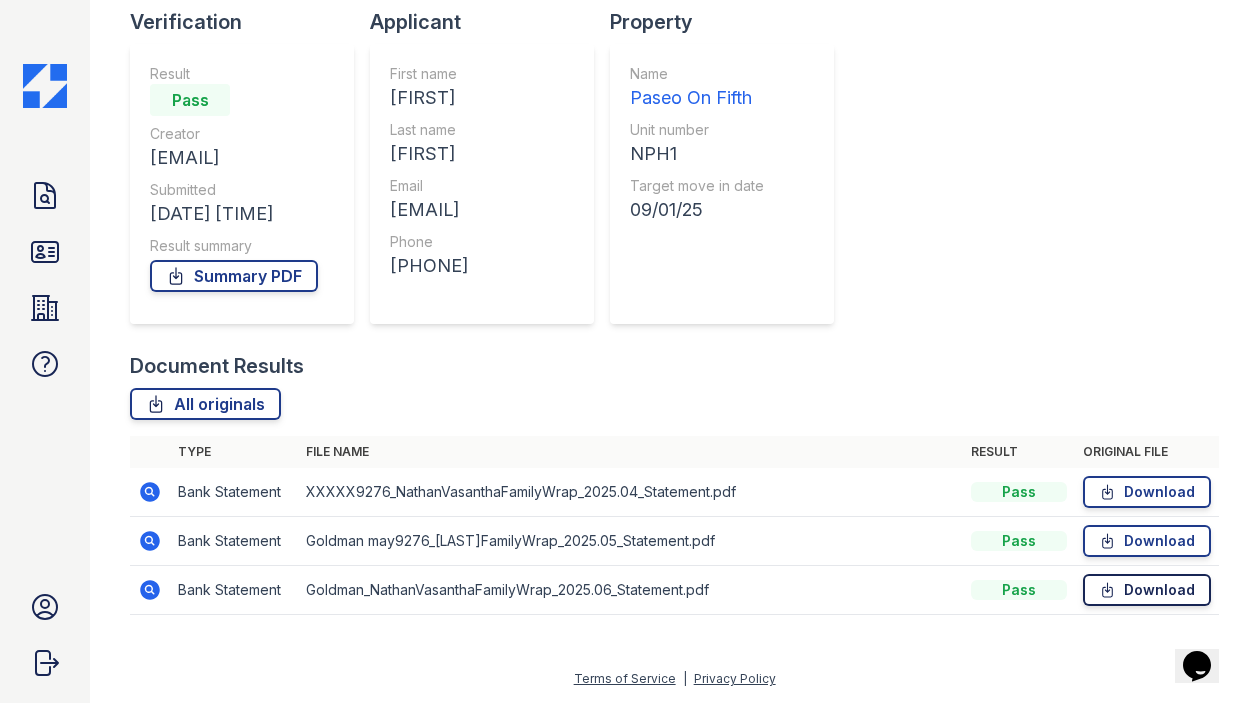 click on "Download" at bounding box center [1147, 590] 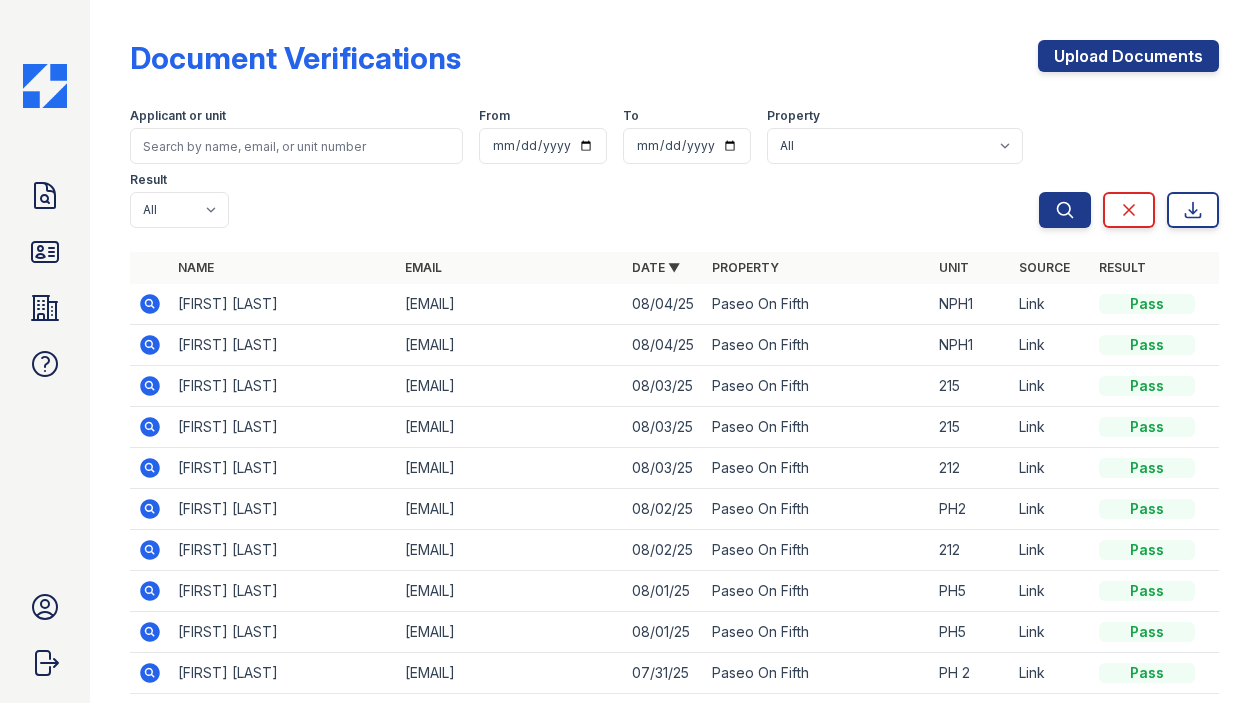 scroll, scrollTop: 0, scrollLeft: 0, axis: both 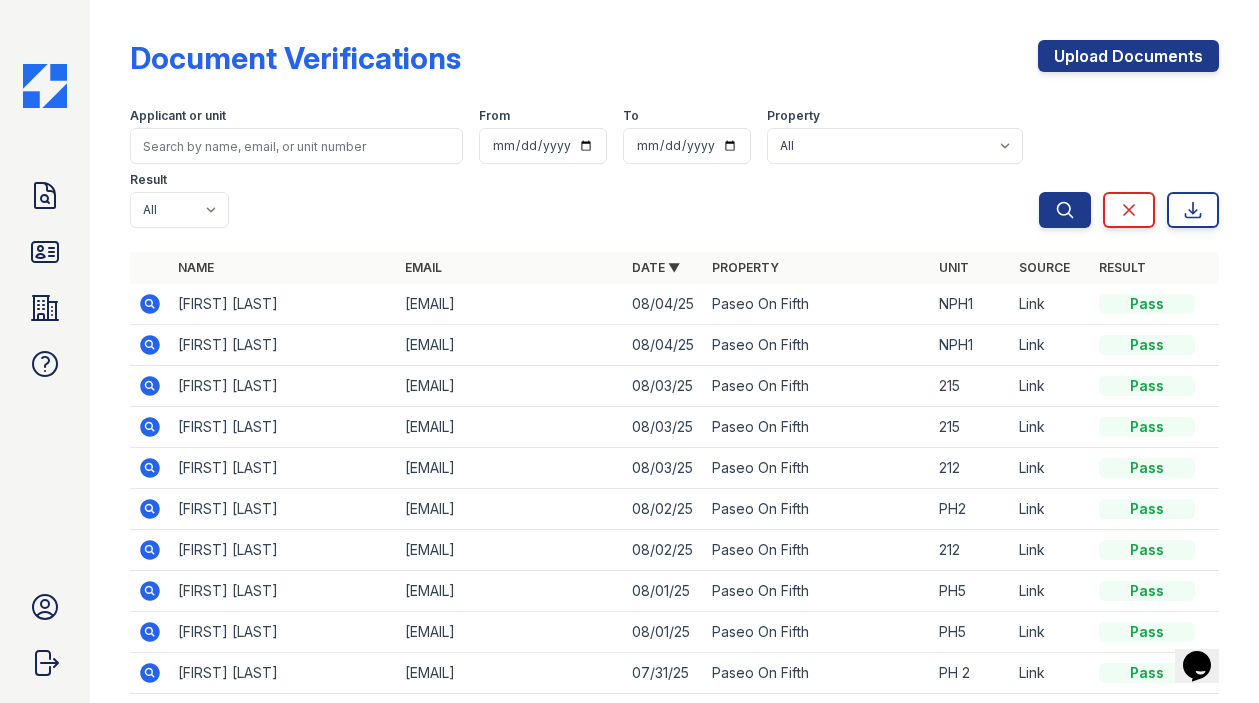 click 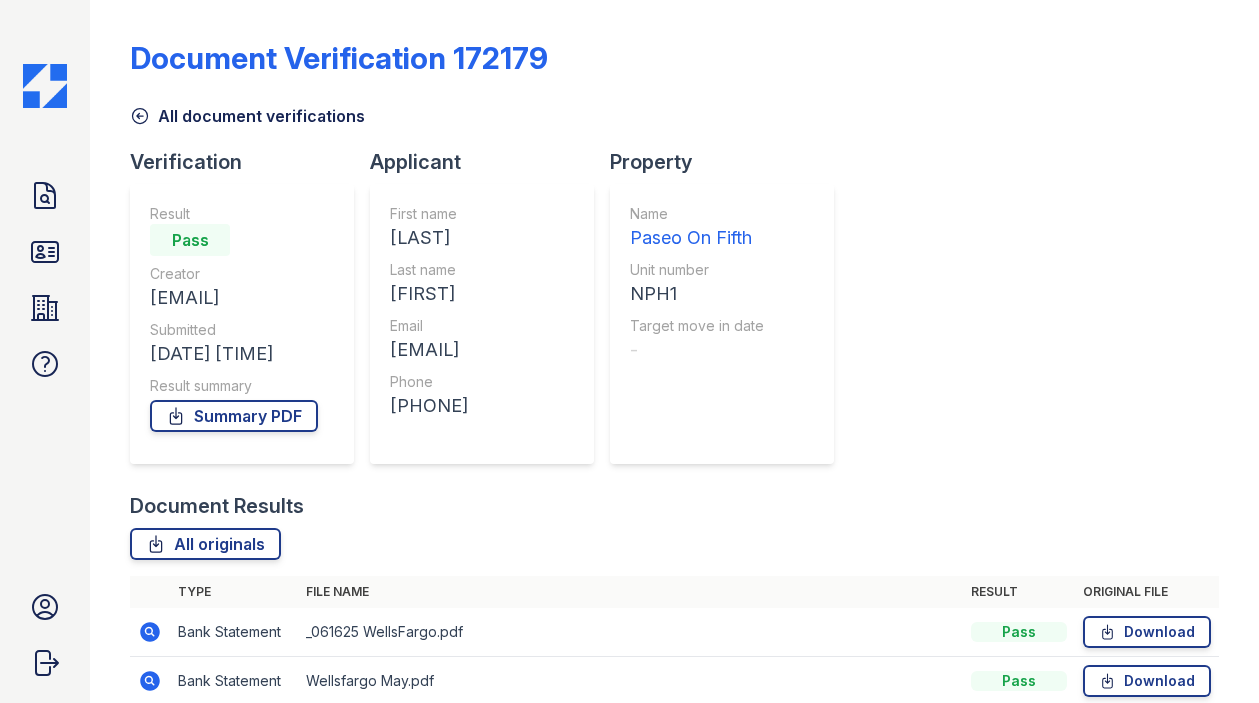 scroll, scrollTop: 0, scrollLeft: 0, axis: both 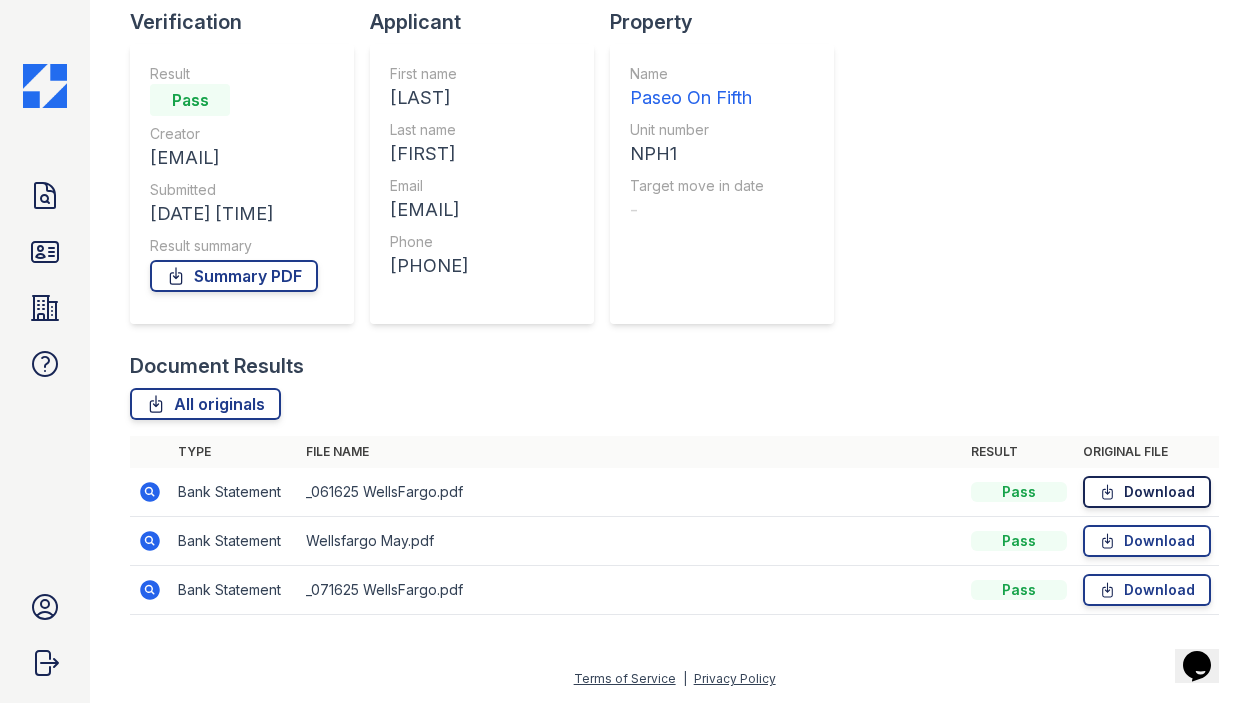 click on "Download" at bounding box center (1147, 492) 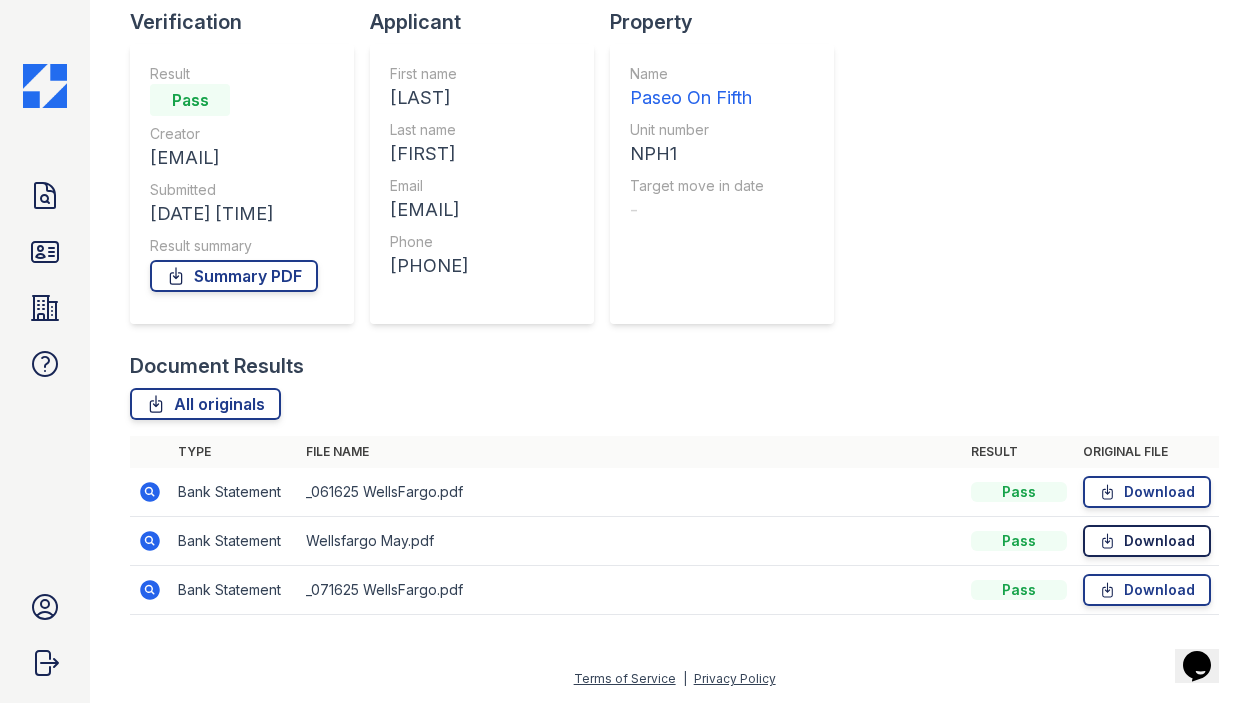 click on "Download" at bounding box center [1147, 541] 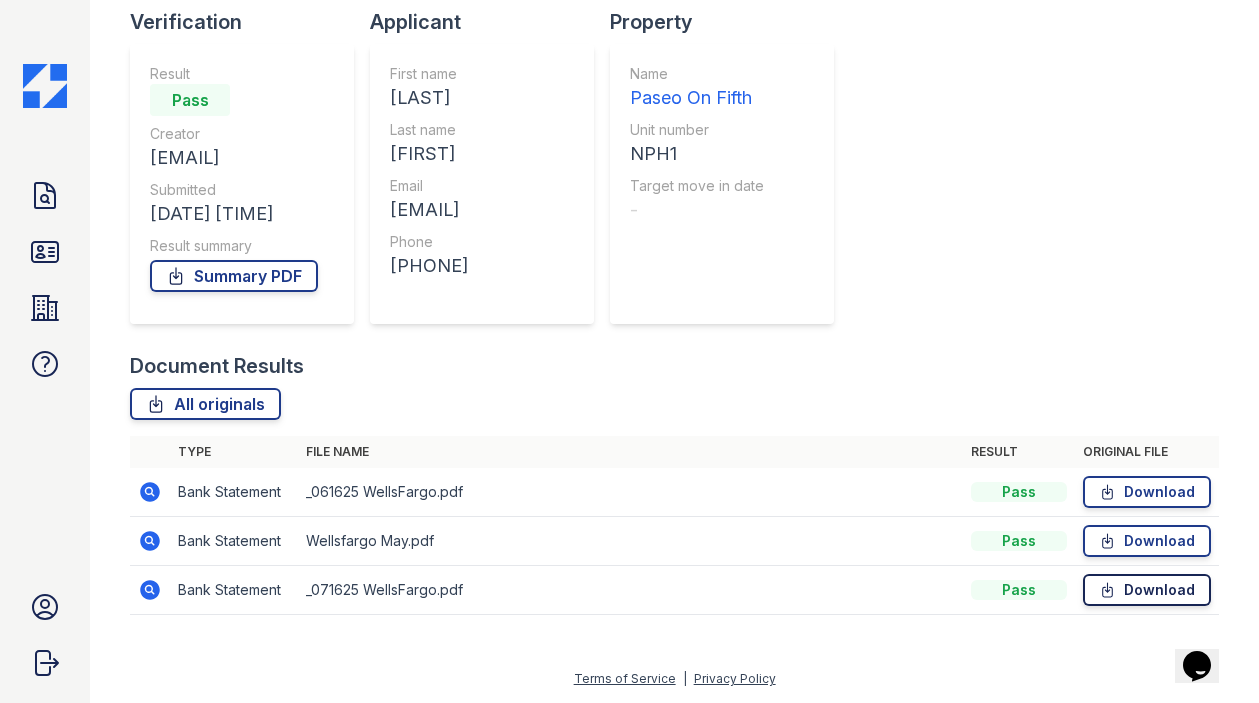 click on "Download" at bounding box center (1147, 590) 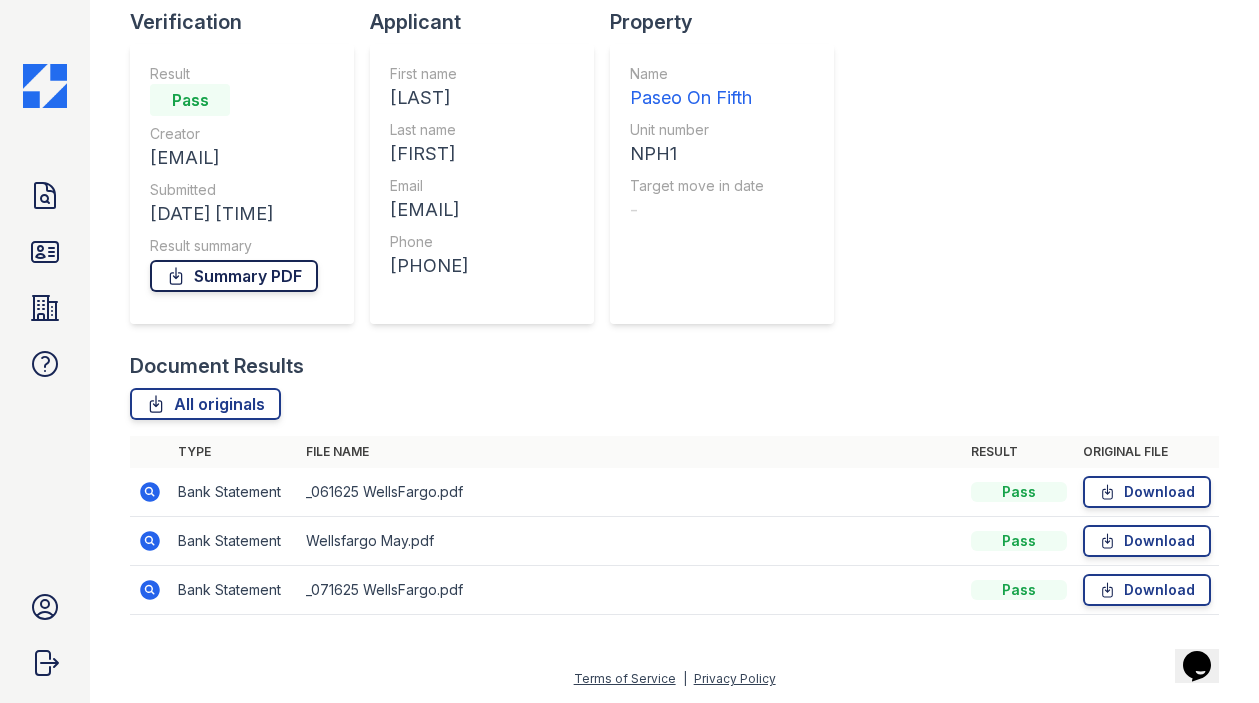 click on "Summary PDF" at bounding box center (234, 276) 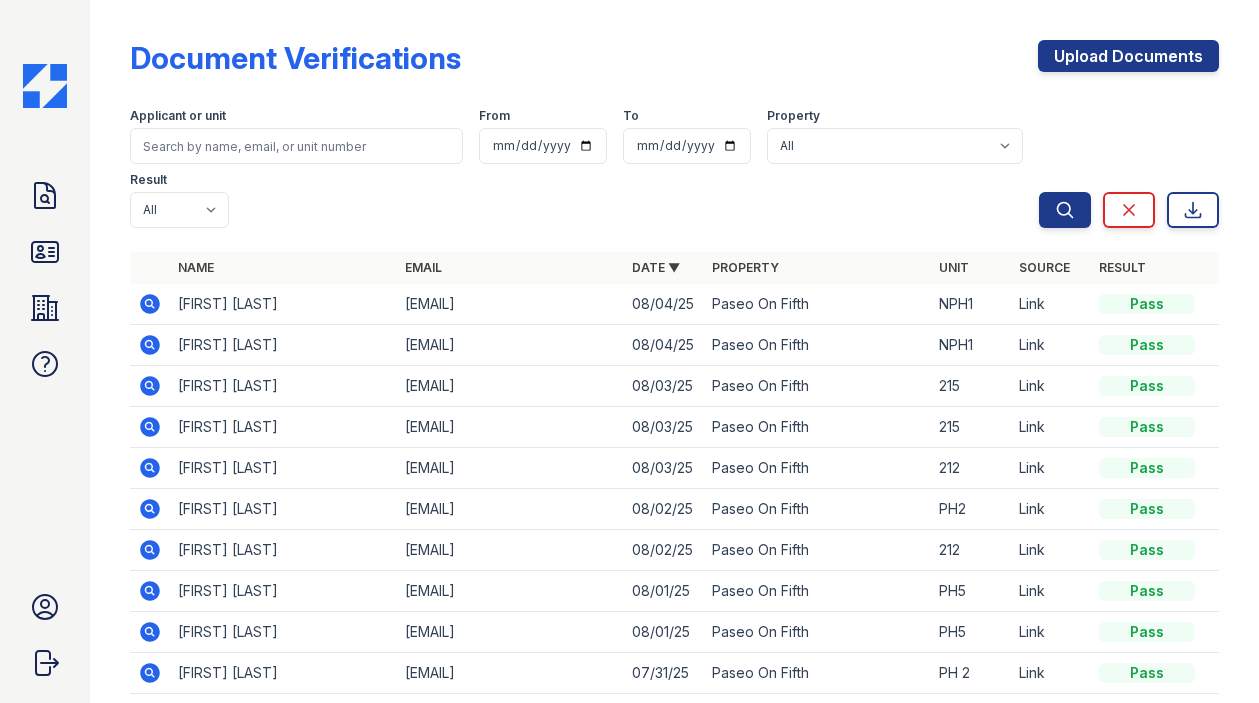 scroll, scrollTop: 0, scrollLeft: 0, axis: both 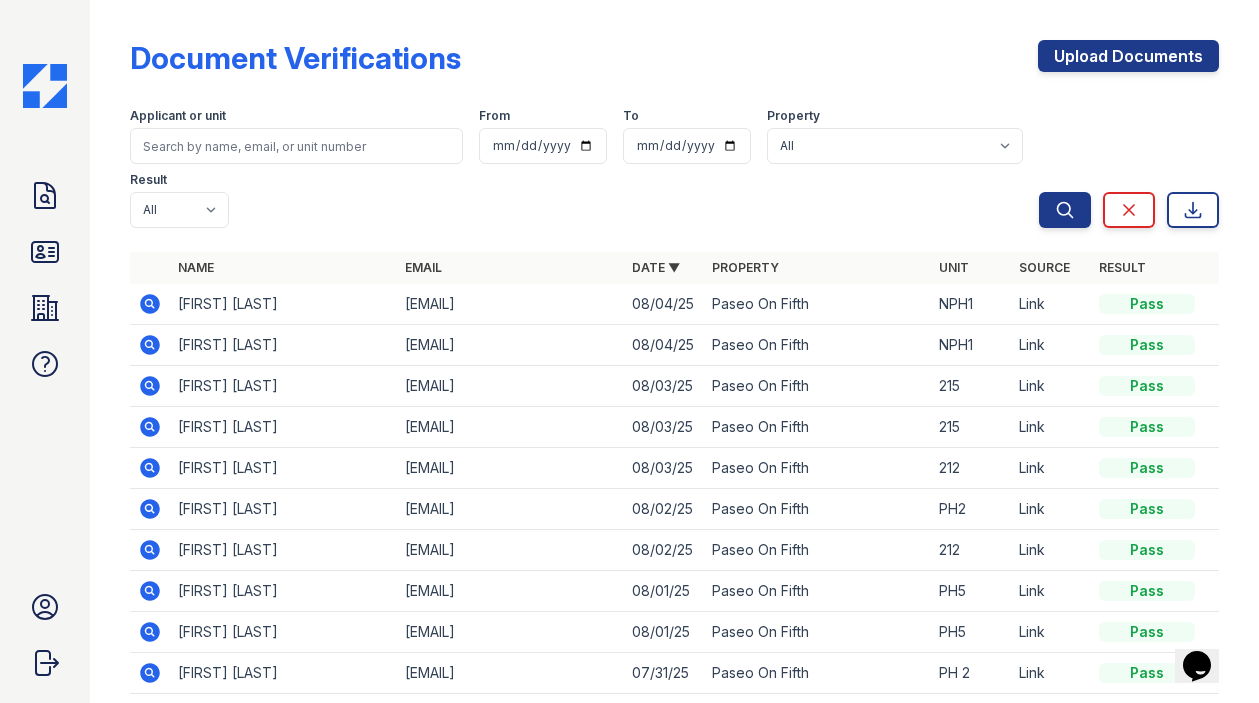 click 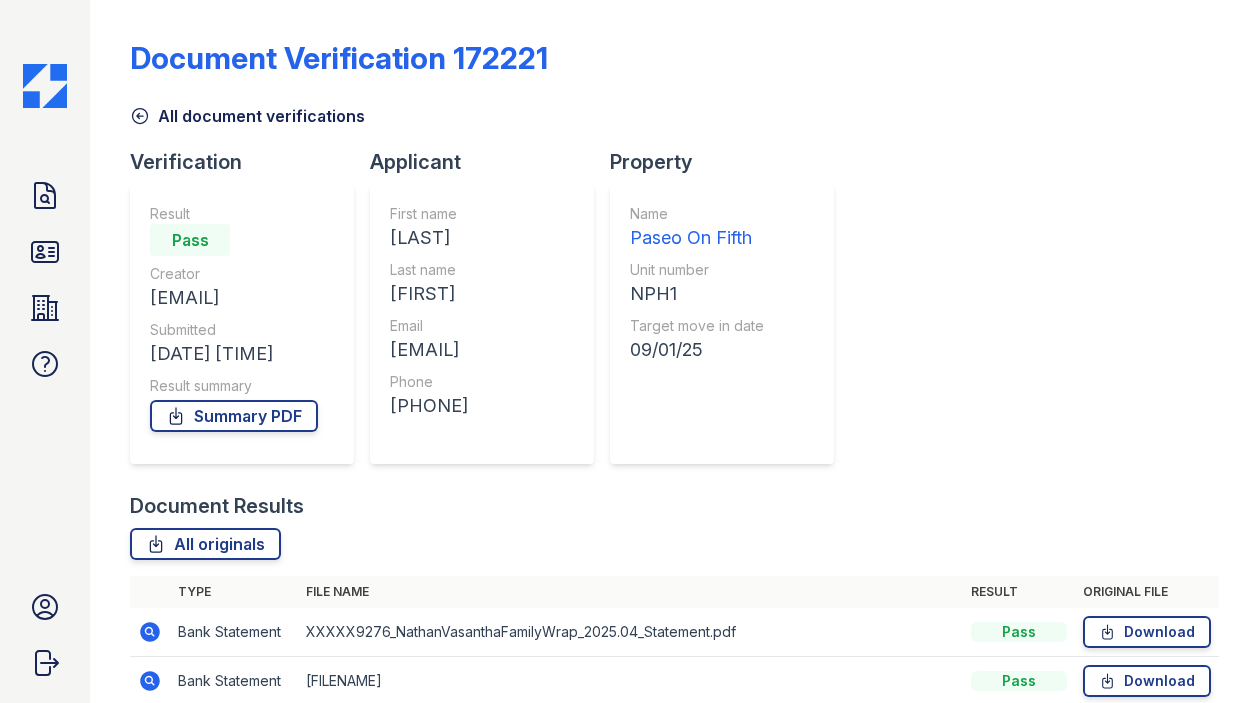 scroll, scrollTop: 0, scrollLeft: 0, axis: both 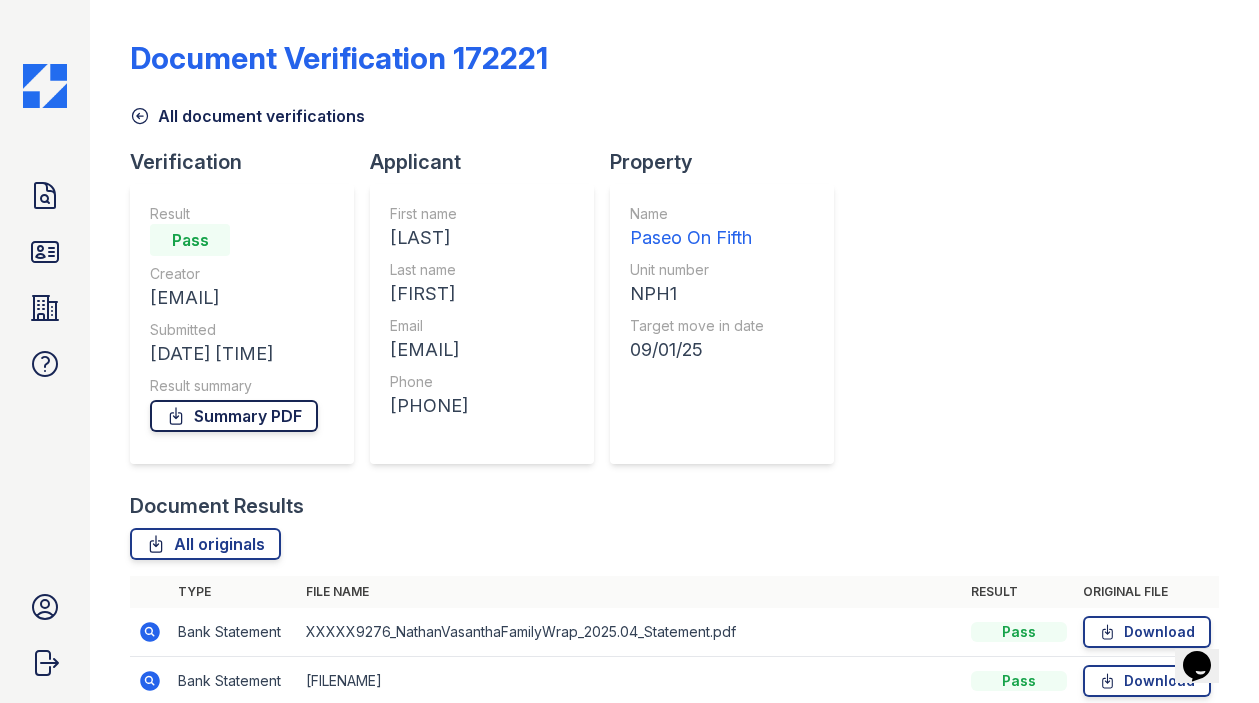 click on "Summary PDF" at bounding box center (234, 416) 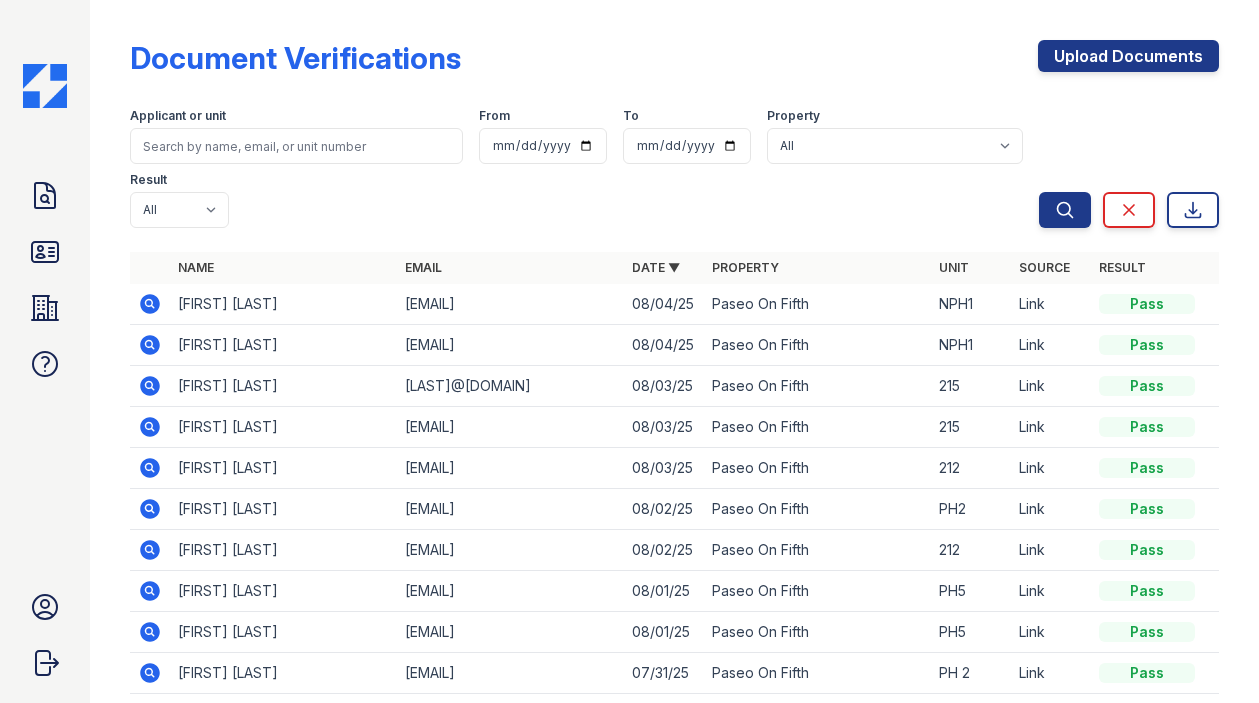 scroll, scrollTop: 0, scrollLeft: 0, axis: both 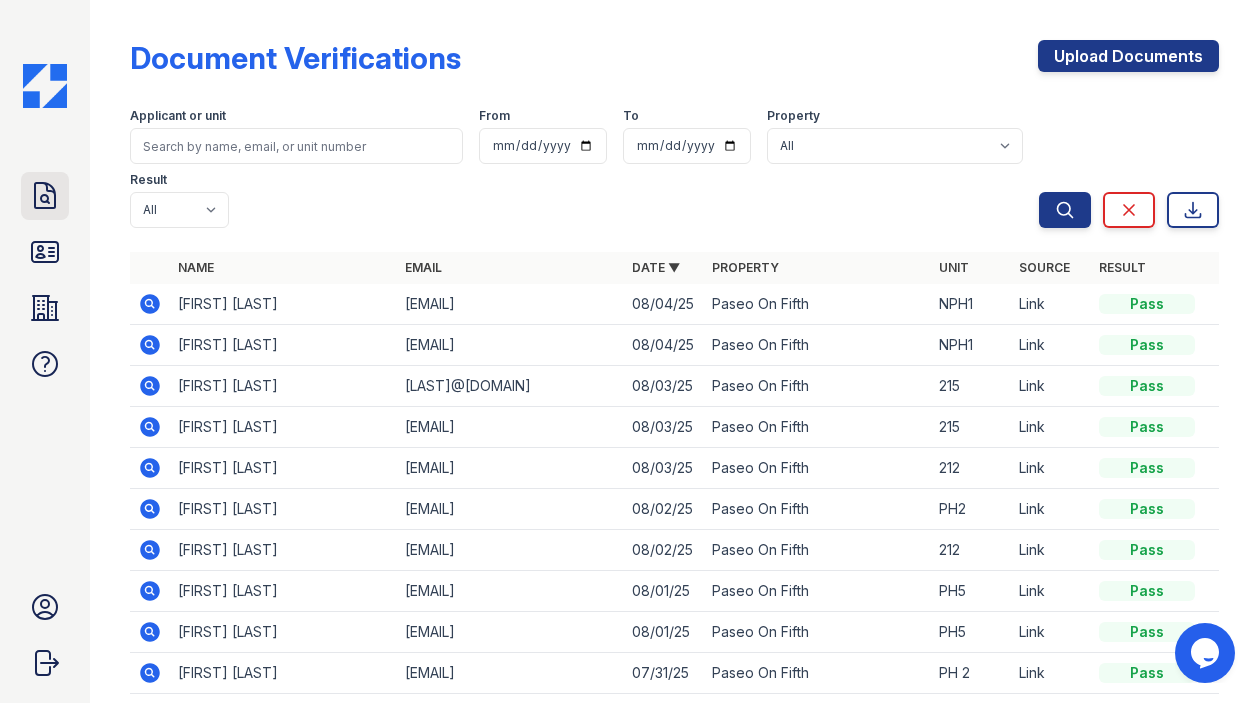 click 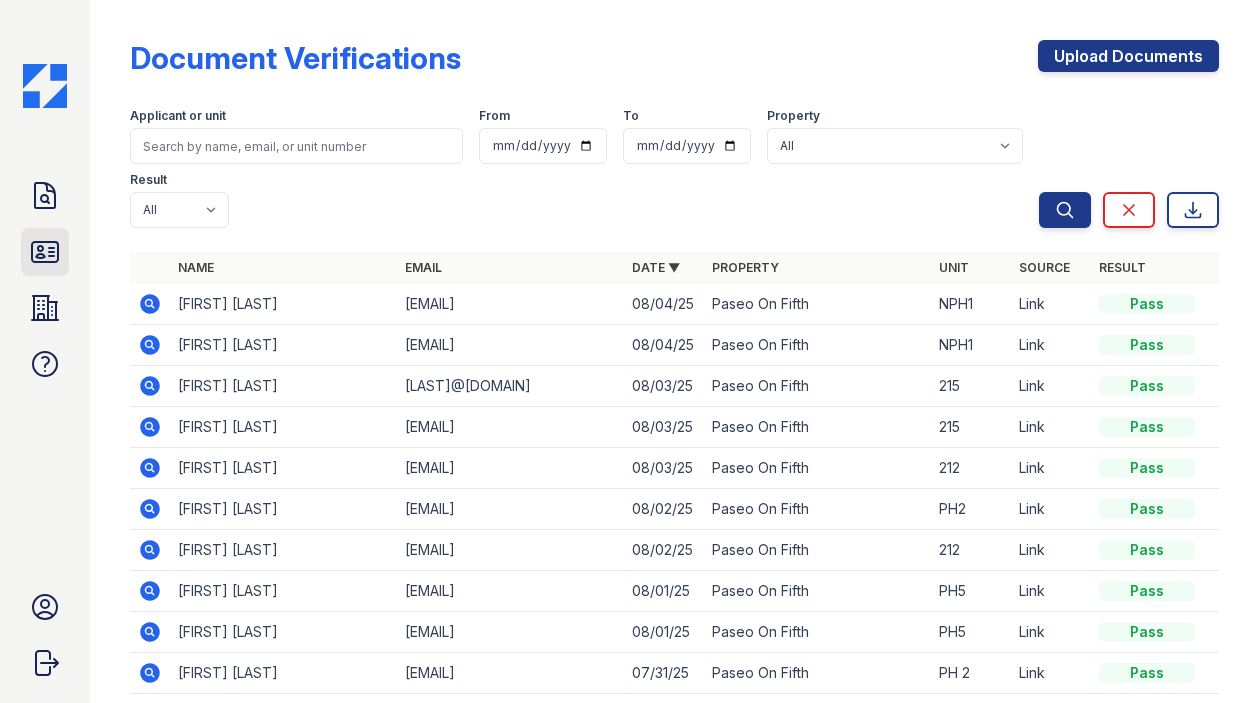 click 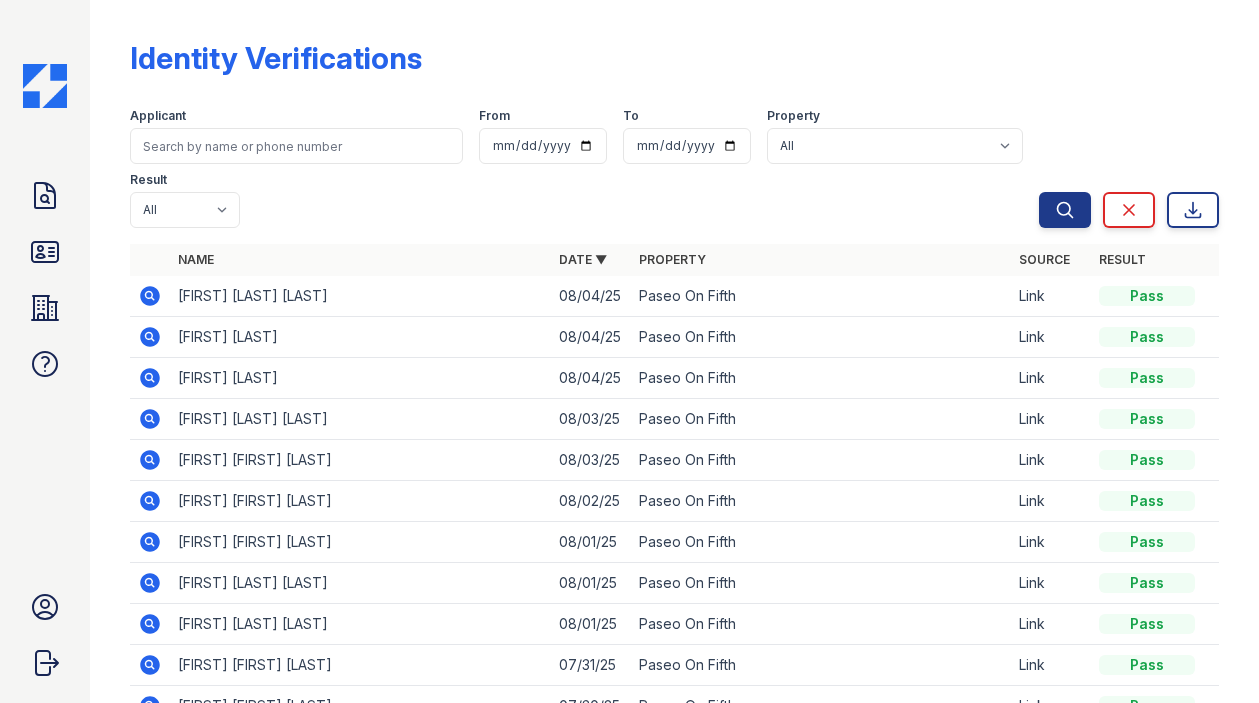 click 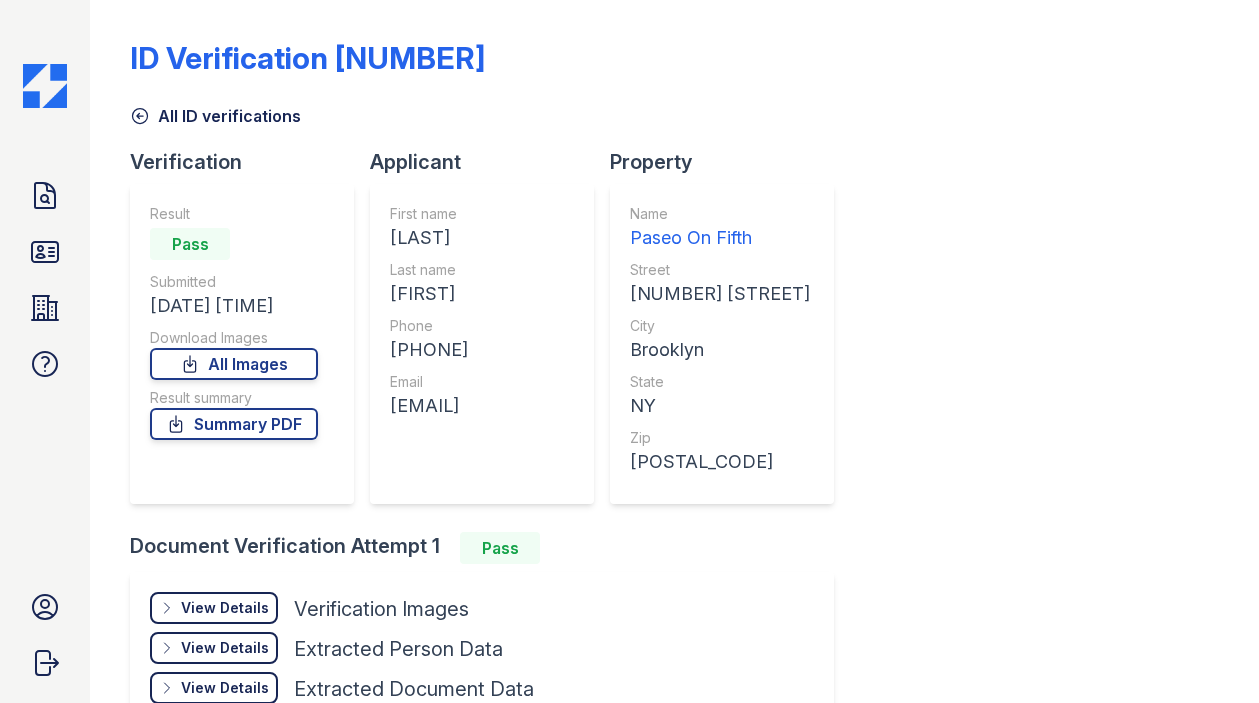 scroll, scrollTop: 0, scrollLeft: 0, axis: both 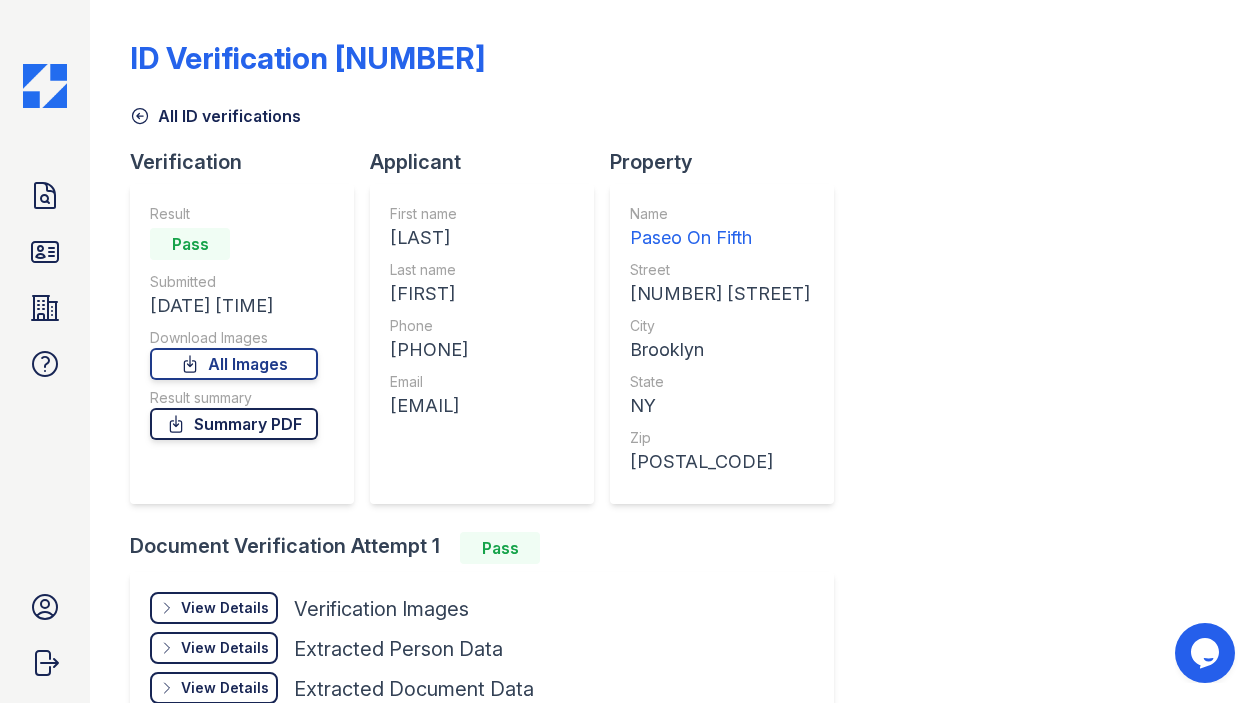 click on "Summary PDF" at bounding box center [234, 424] 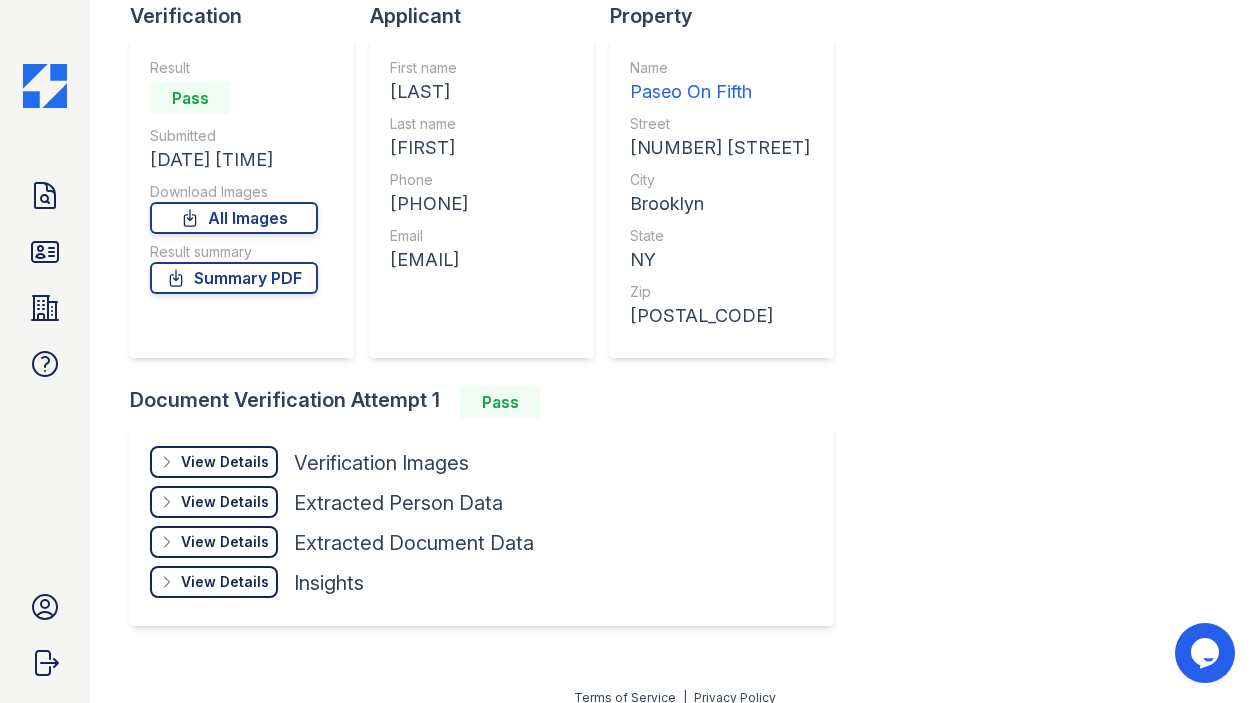 scroll, scrollTop: 165, scrollLeft: 0, axis: vertical 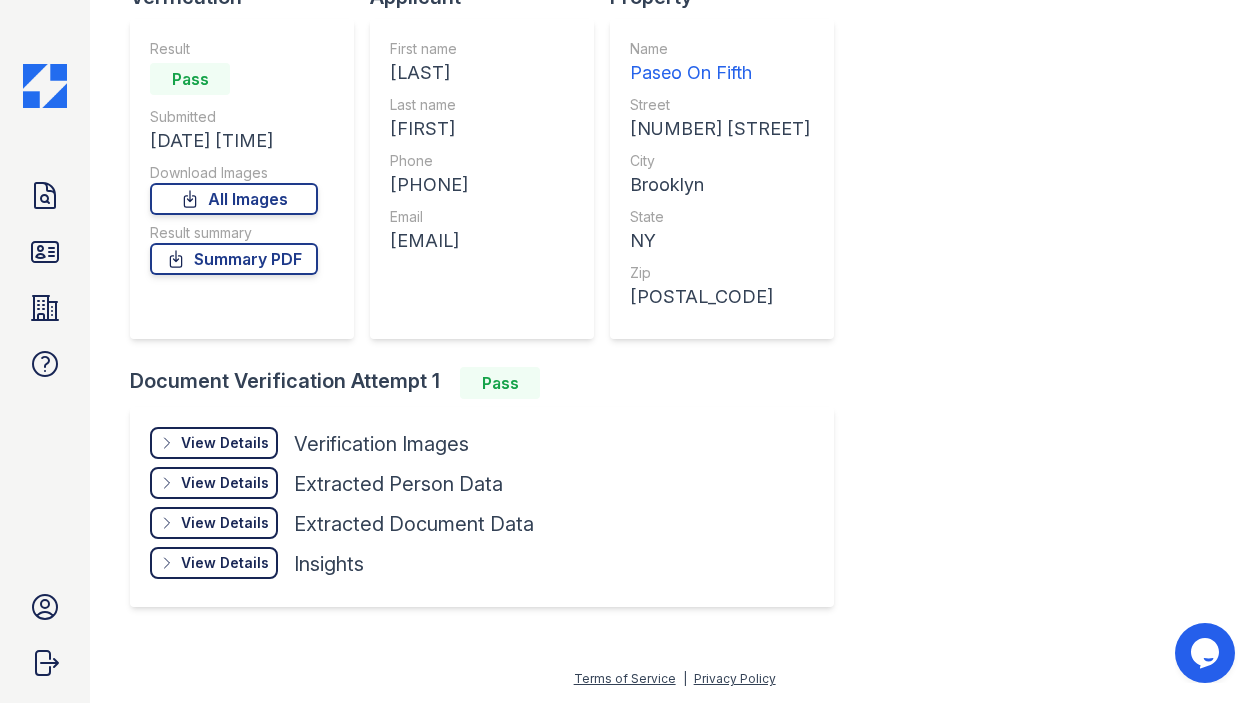 click 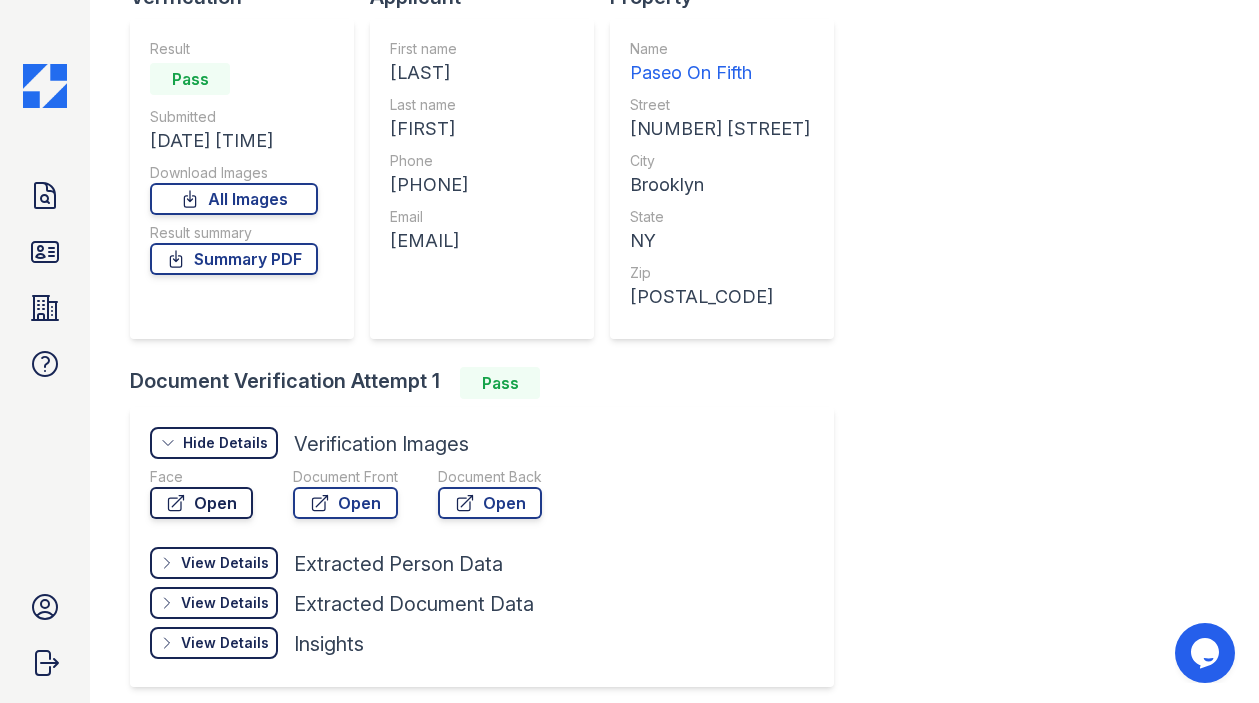 click on "Open" at bounding box center (201, 503) 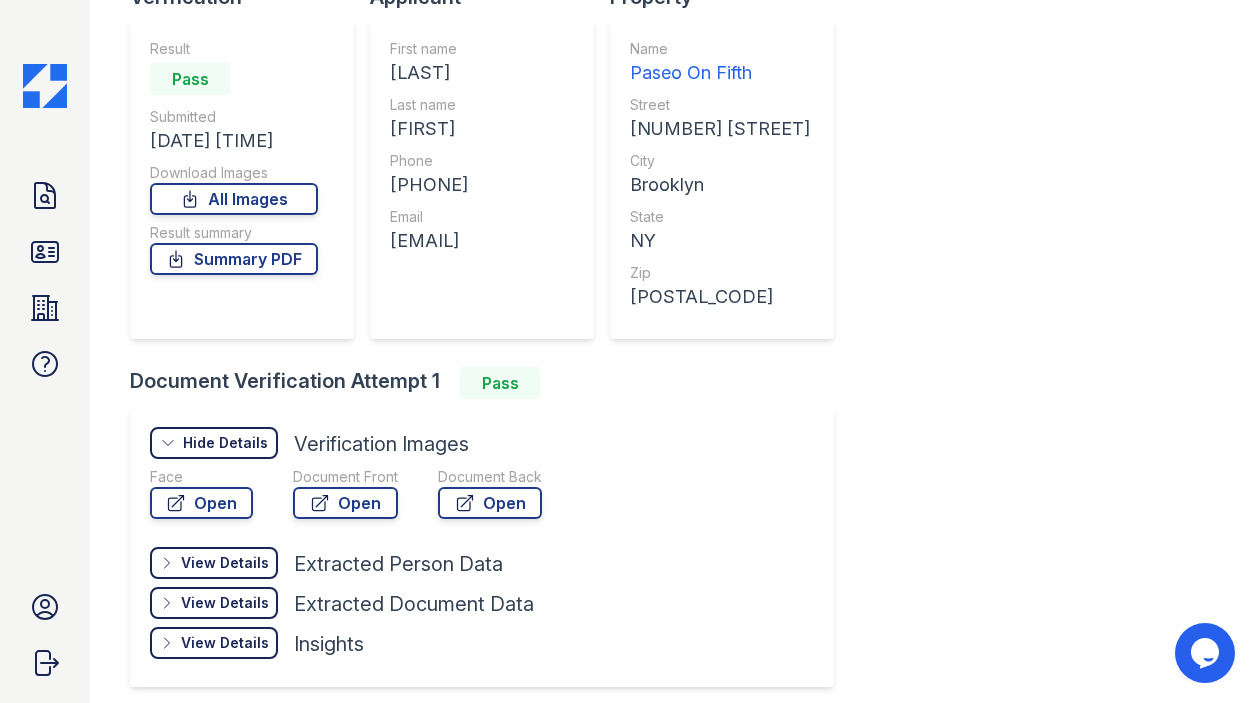 scroll, scrollTop: 0, scrollLeft: 0, axis: both 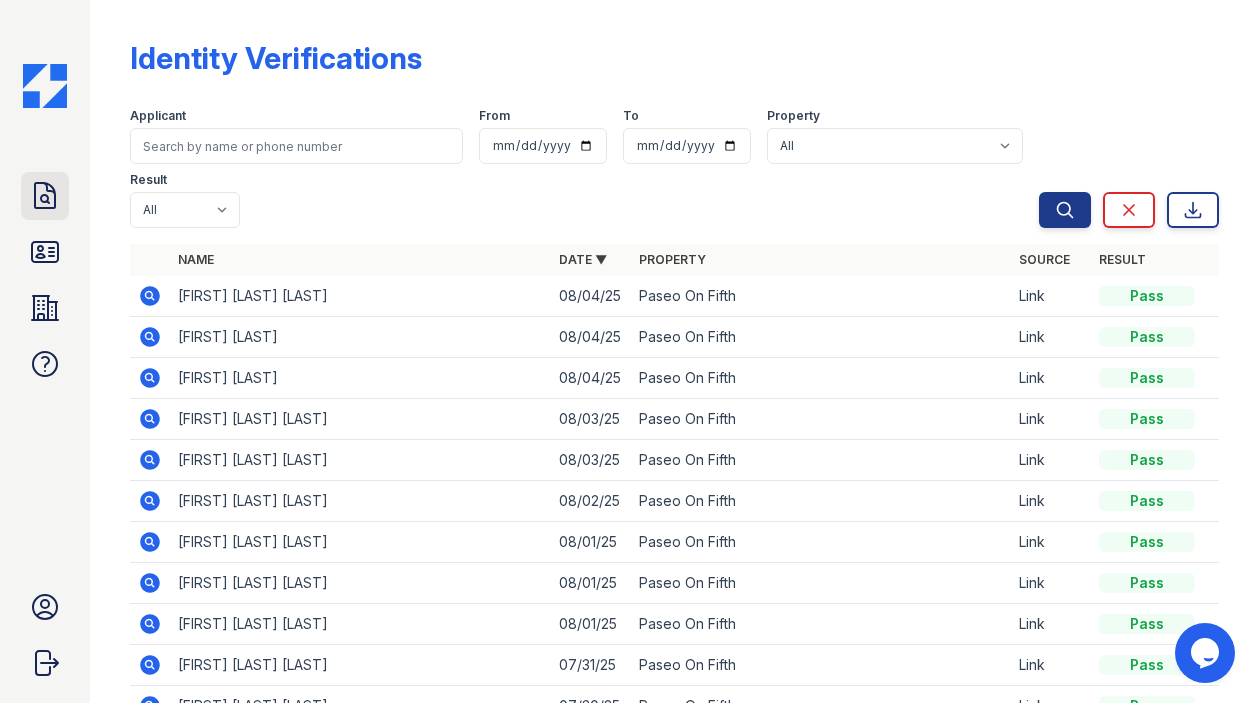 click 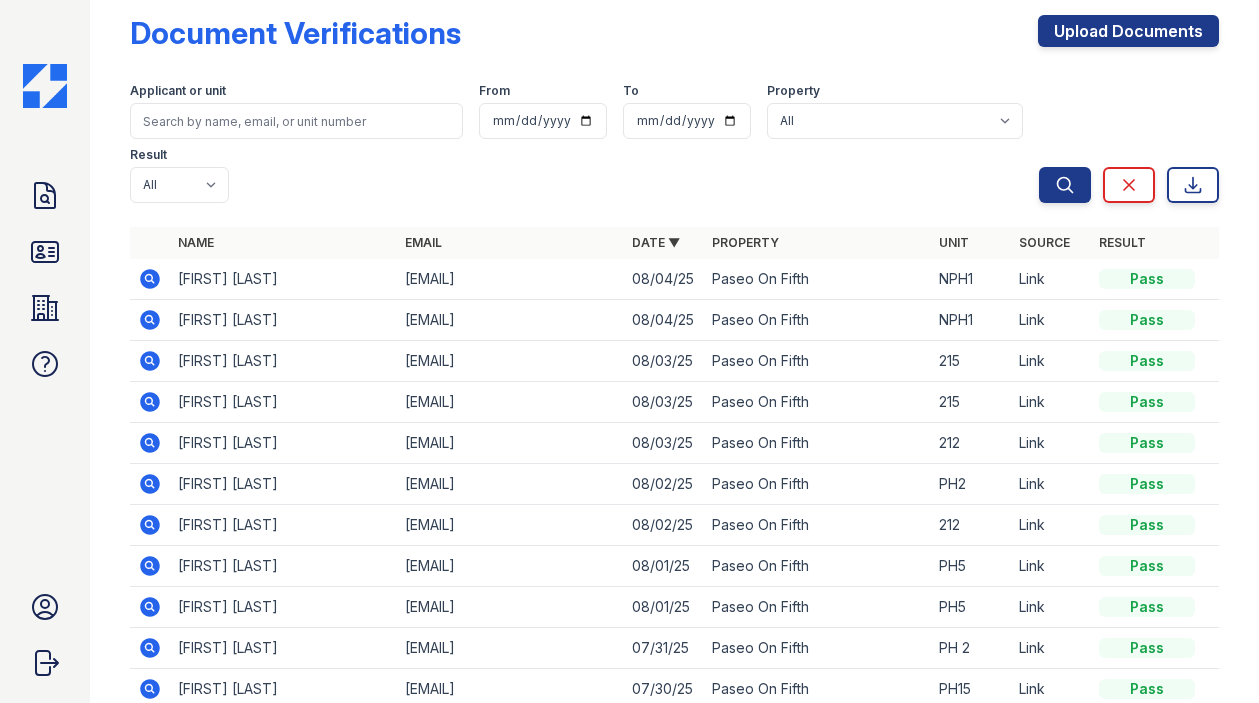 scroll, scrollTop: 0, scrollLeft: 0, axis: both 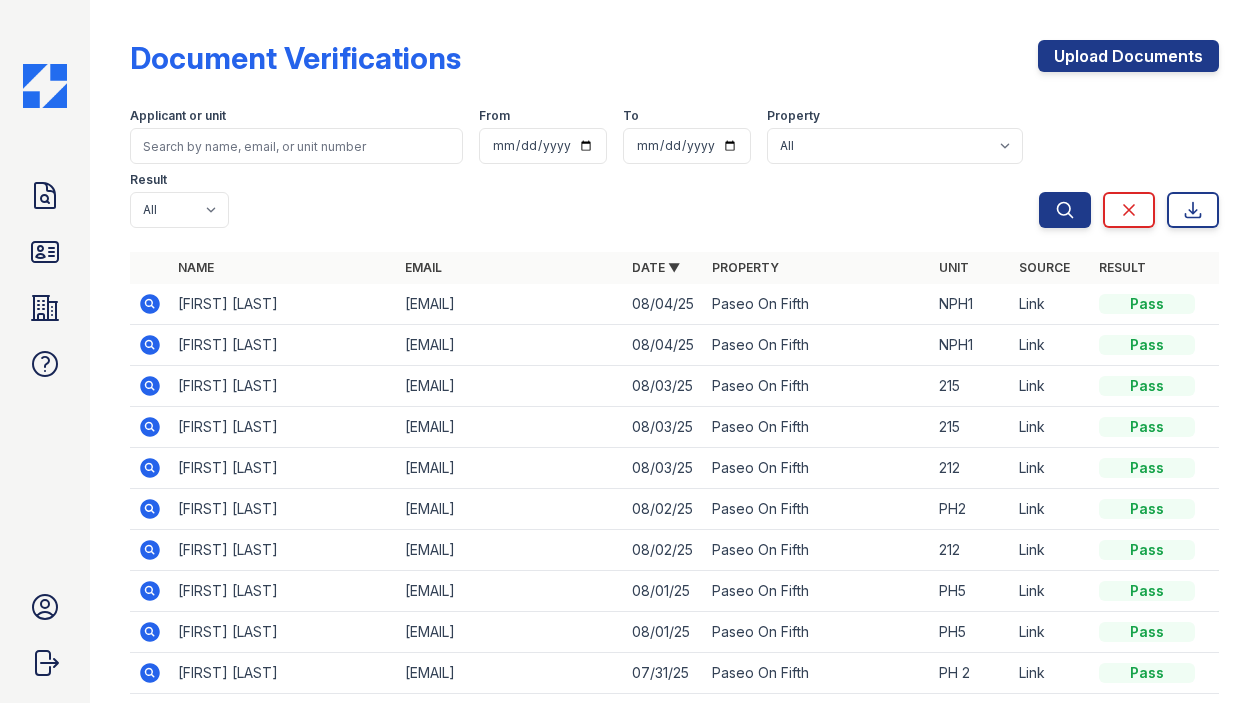 drag, startPoint x: 157, startPoint y: 240, endPoint x: 738, endPoint y: 9, distance: 625.23755 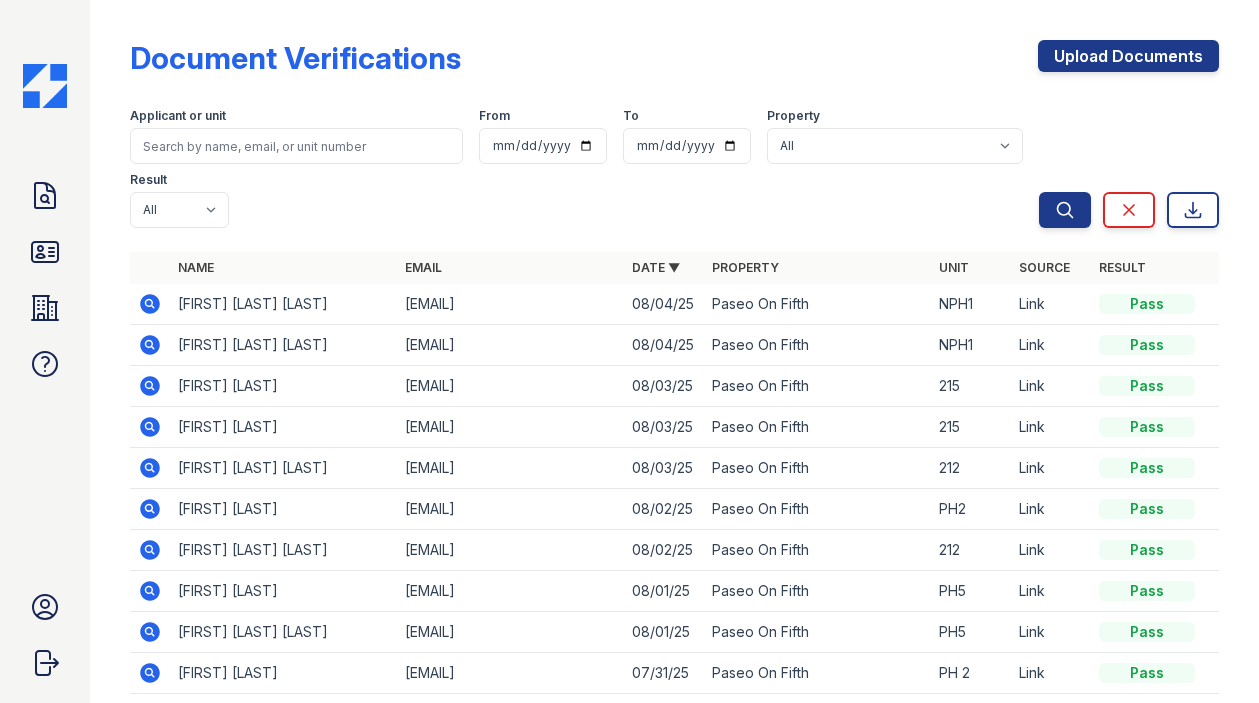 scroll, scrollTop: 0, scrollLeft: 0, axis: both 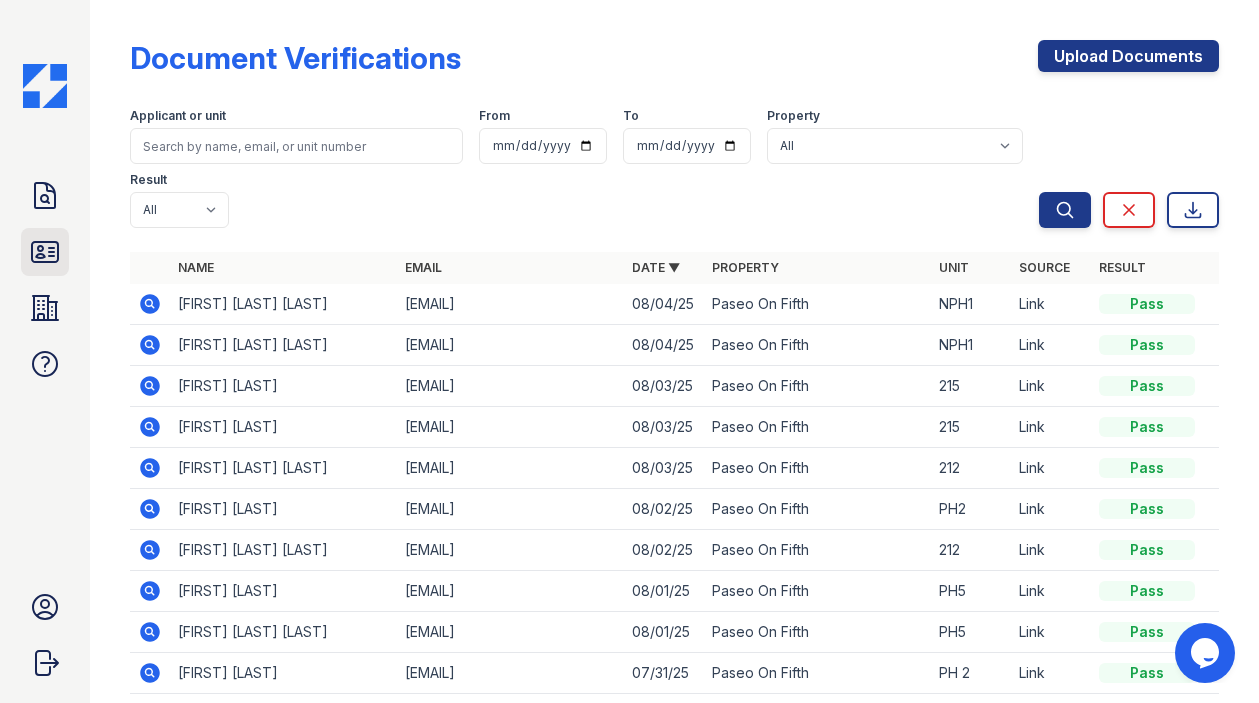 click 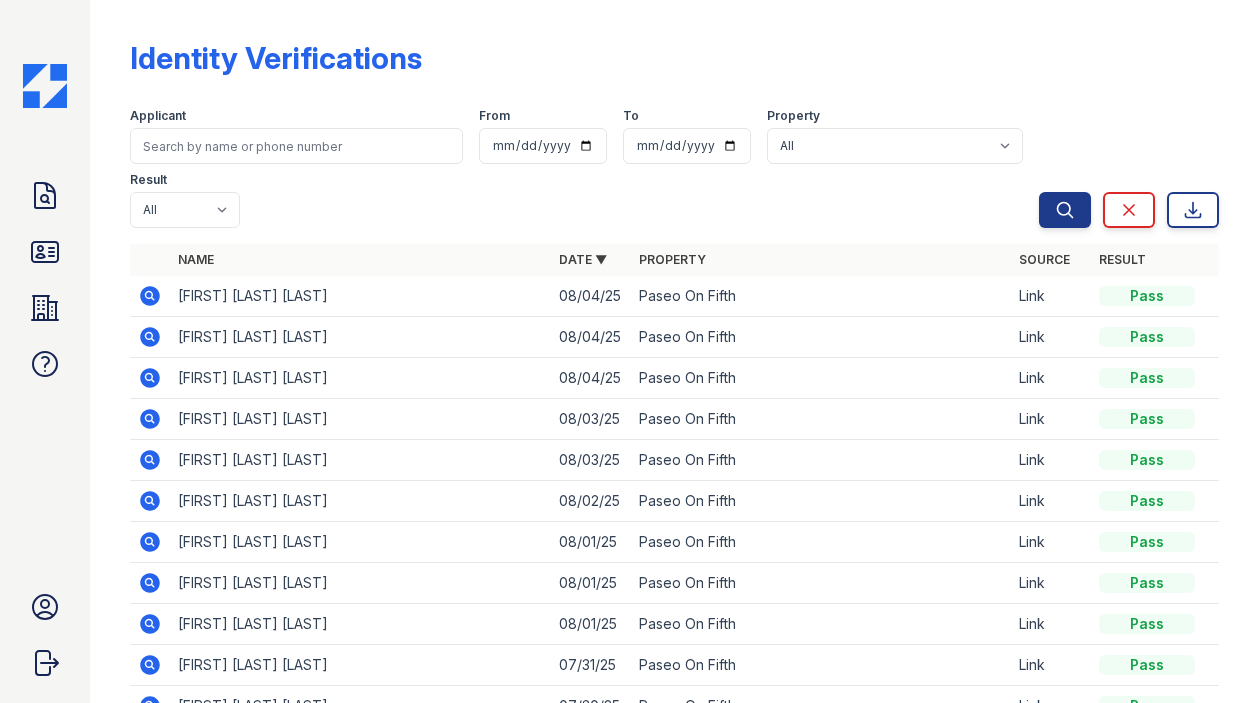click 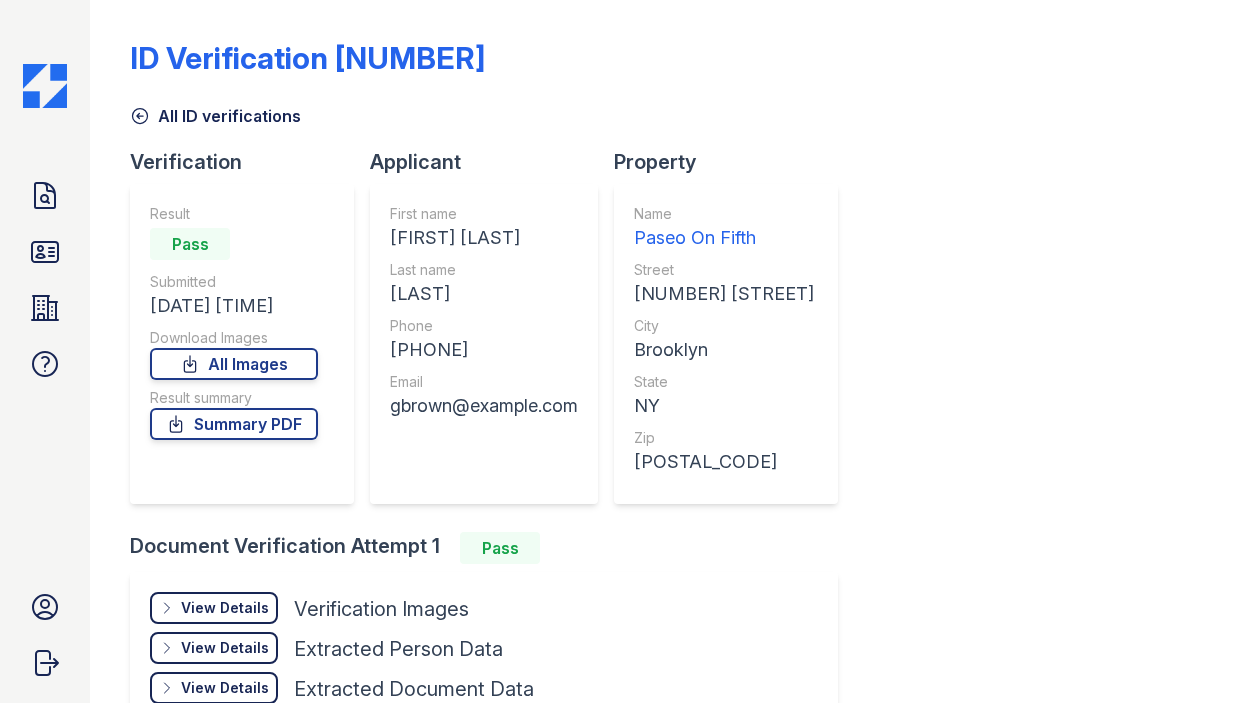scroll, scrollTop: 0, scrollLeft: 0, axis: both 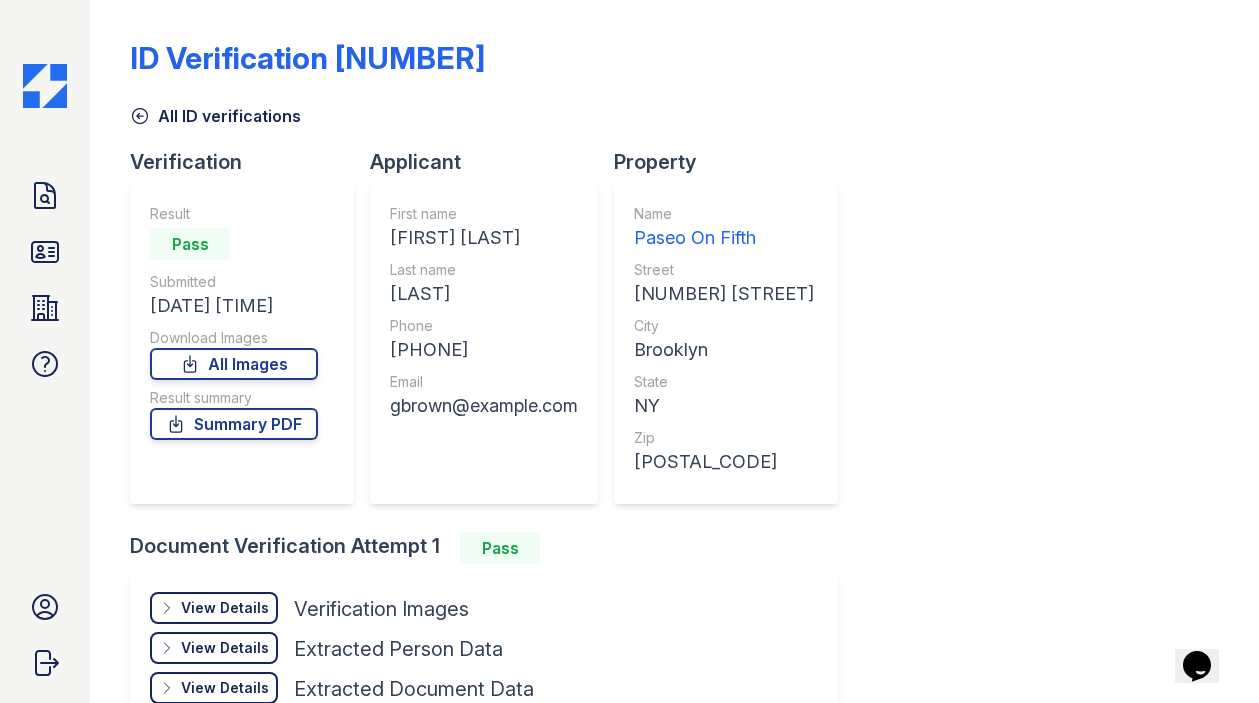 click 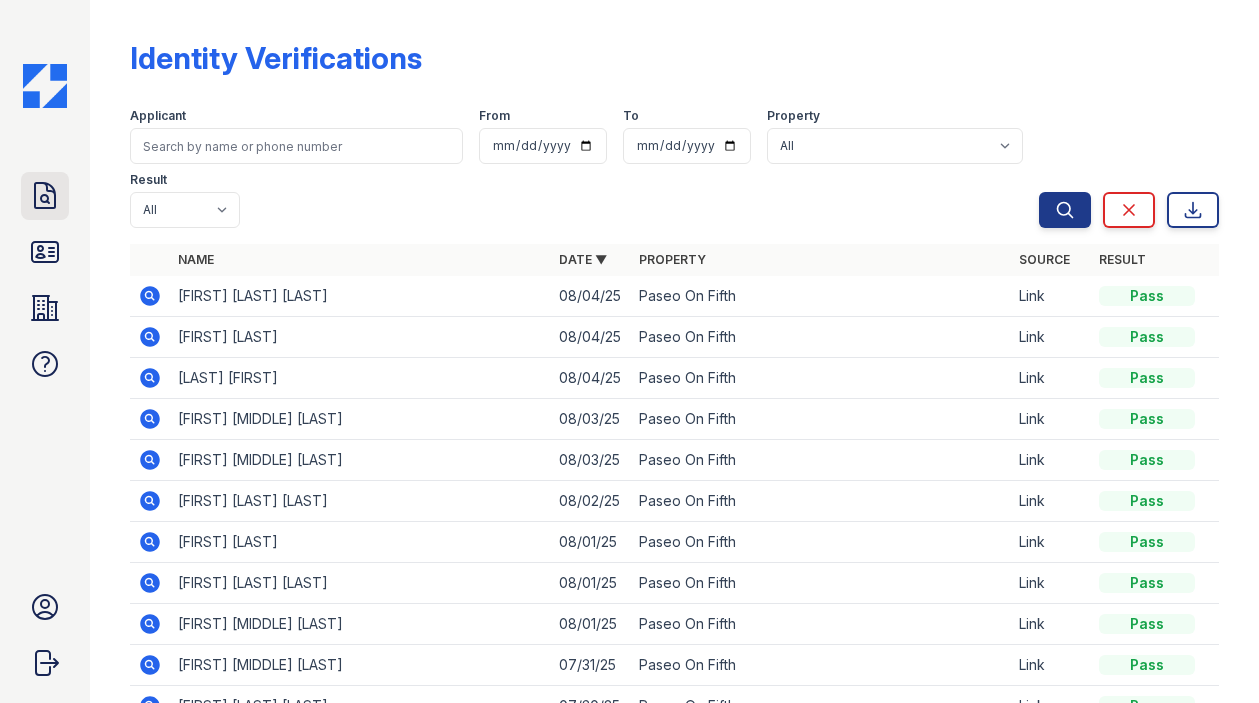 click 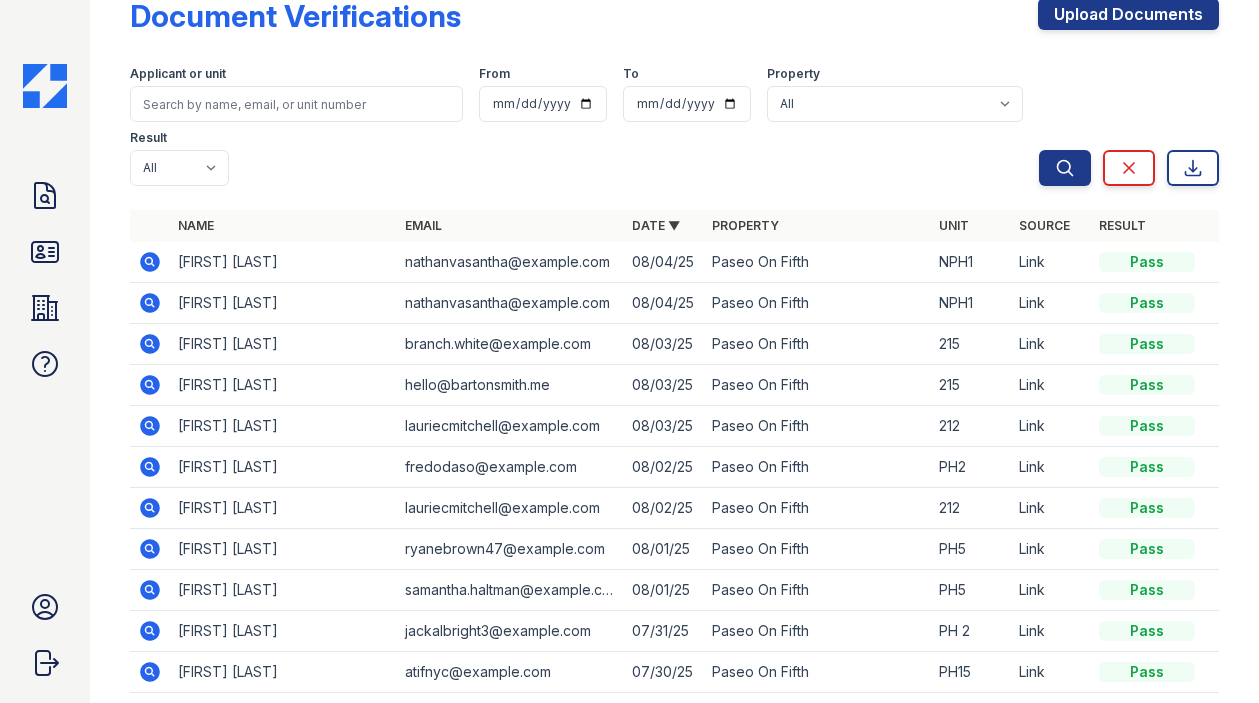 scroll, scrollTop: 0, scrollLeft: 0, axis: both 